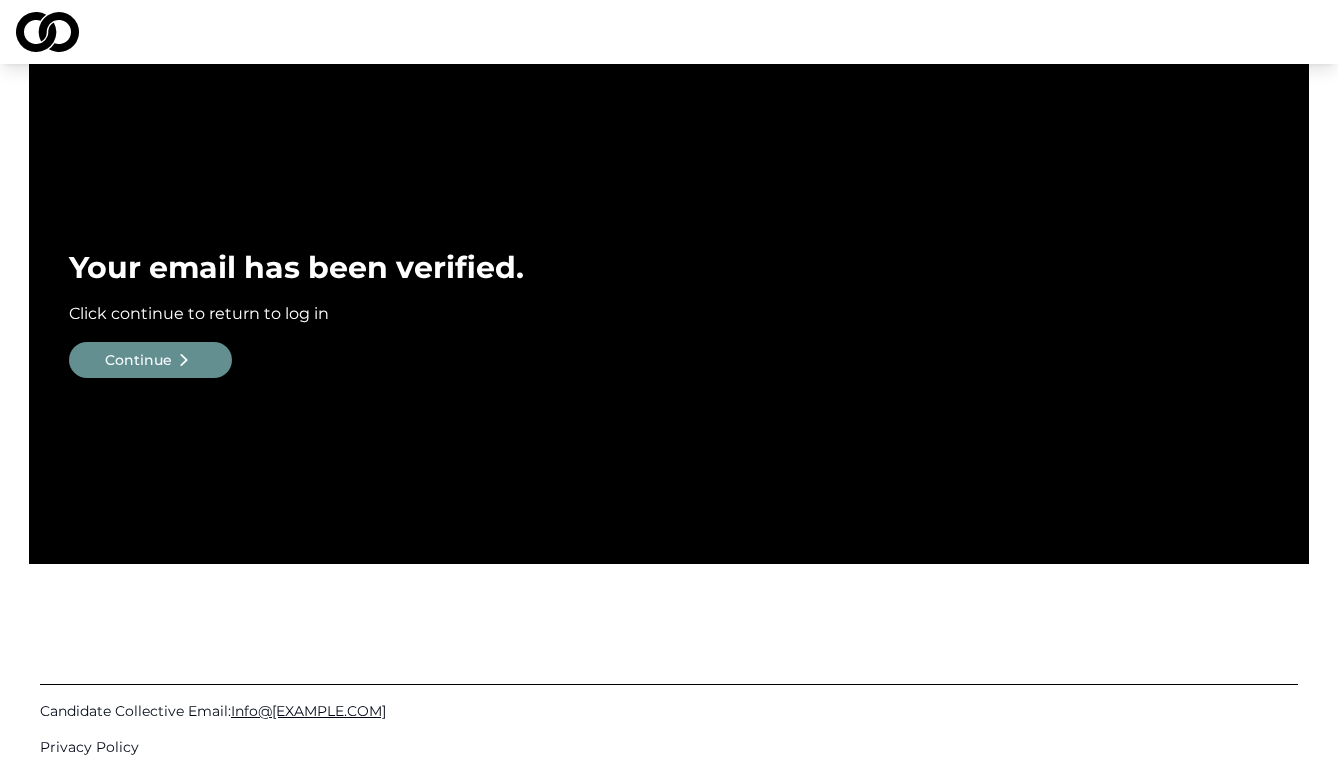 scroll, scrollTop: 0, scrollLeft: 0, axis: both 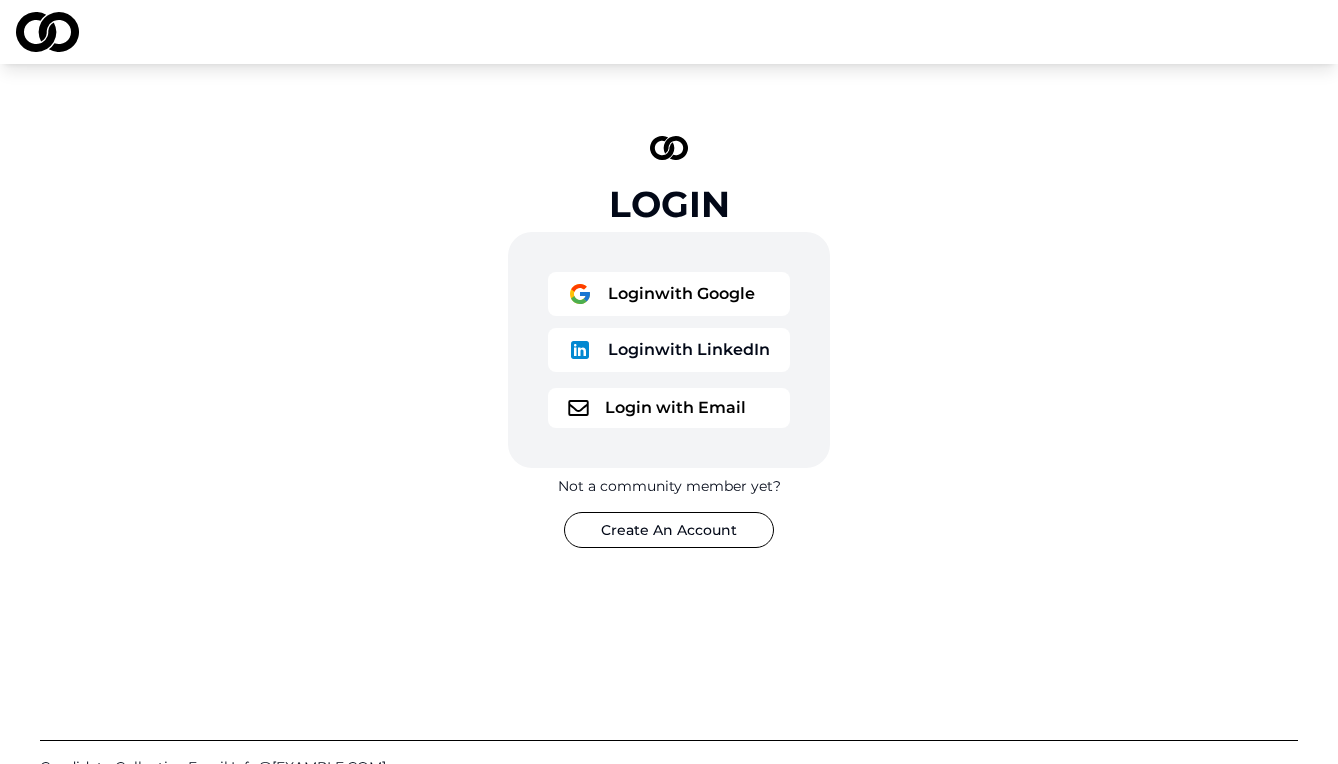 click on "Login with Email" at bounding box center (669, 408) 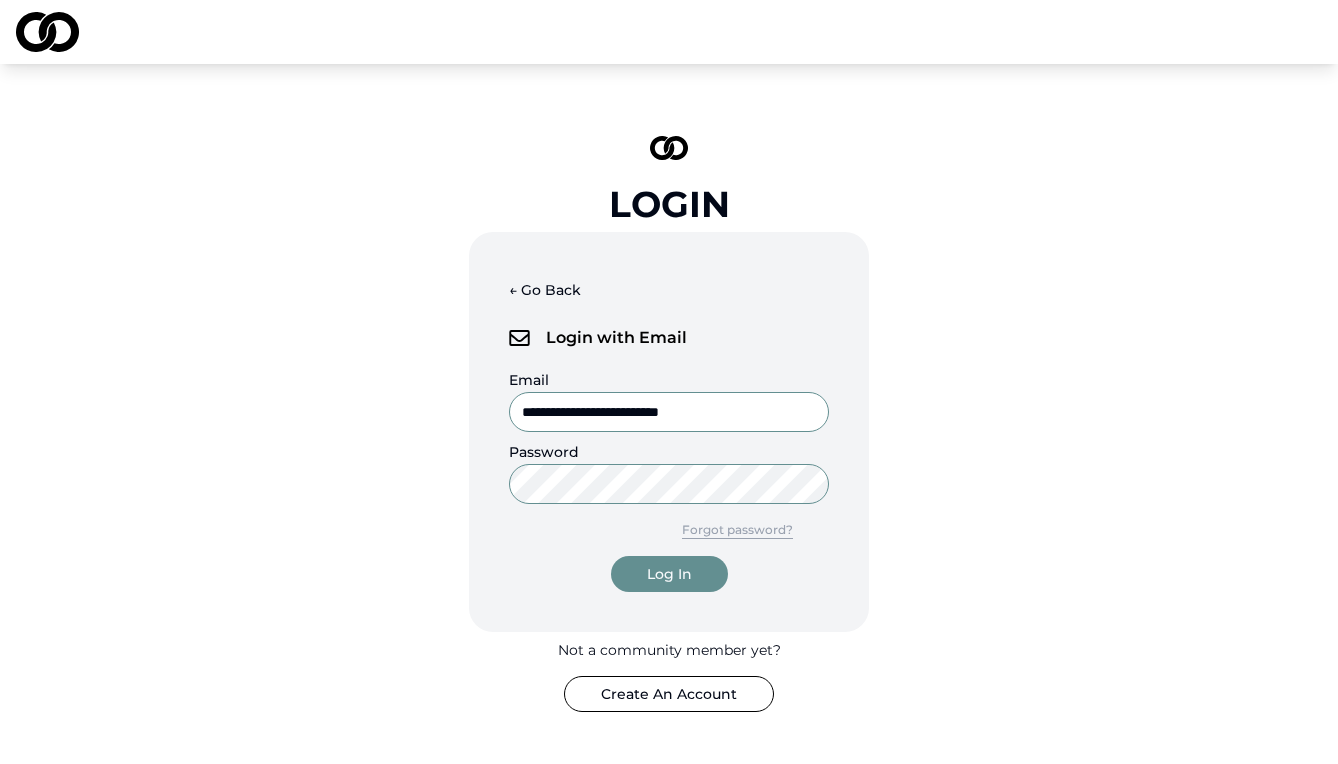 type on "**********" 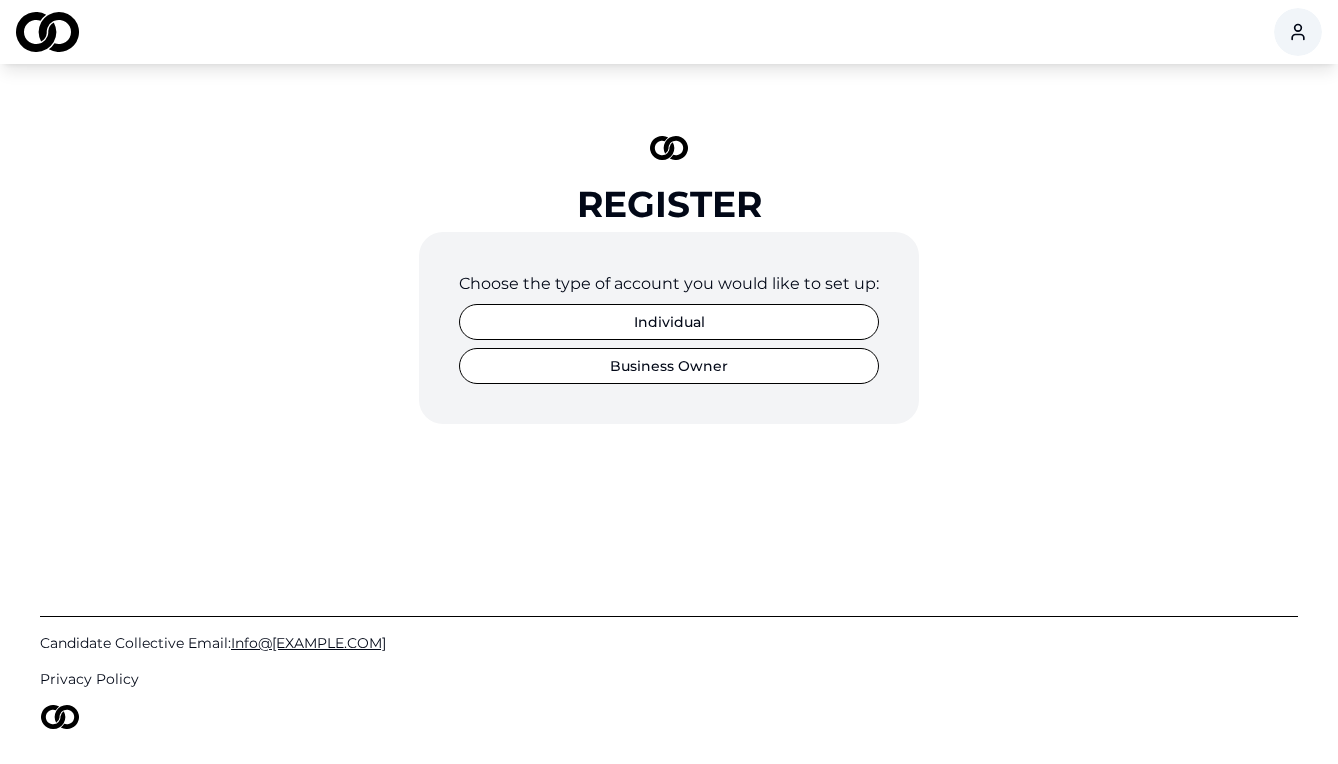click on "Business Owner" at bounding box center [669, 366] 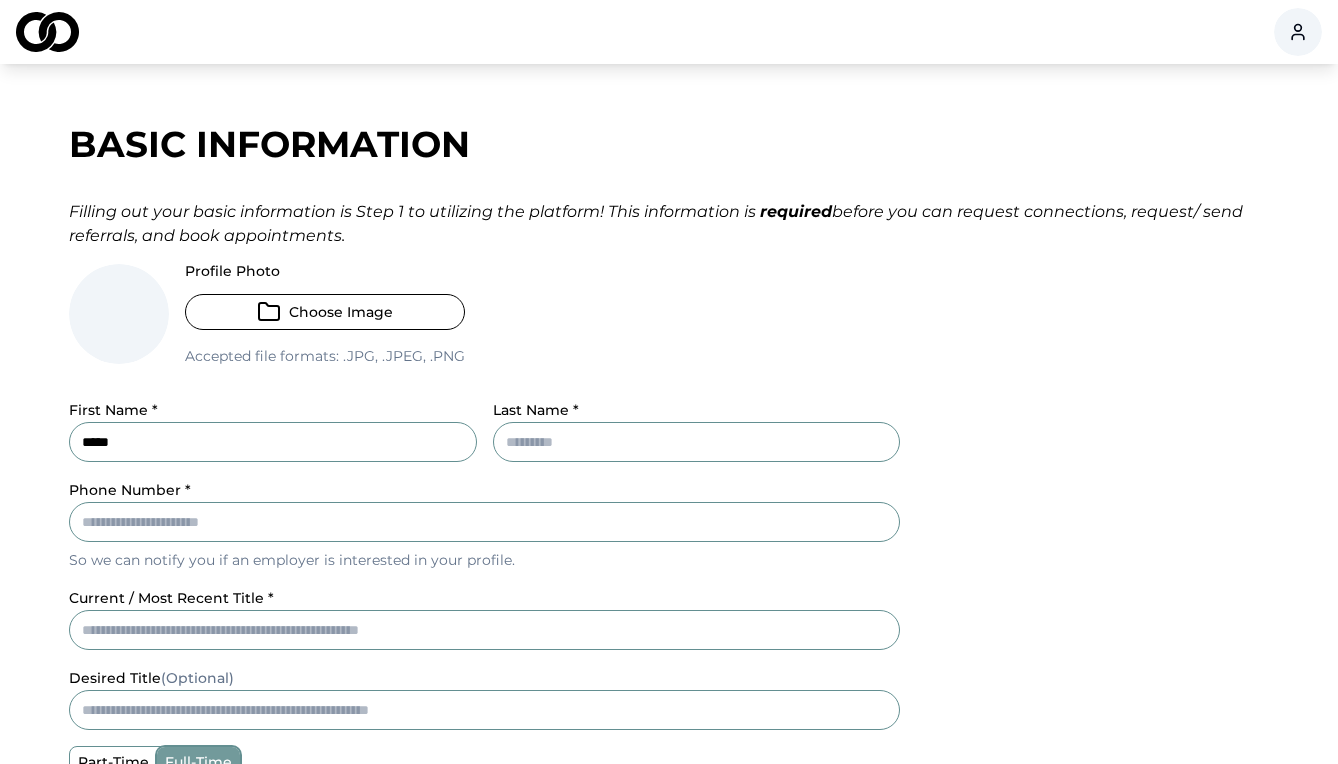 type on "*****" 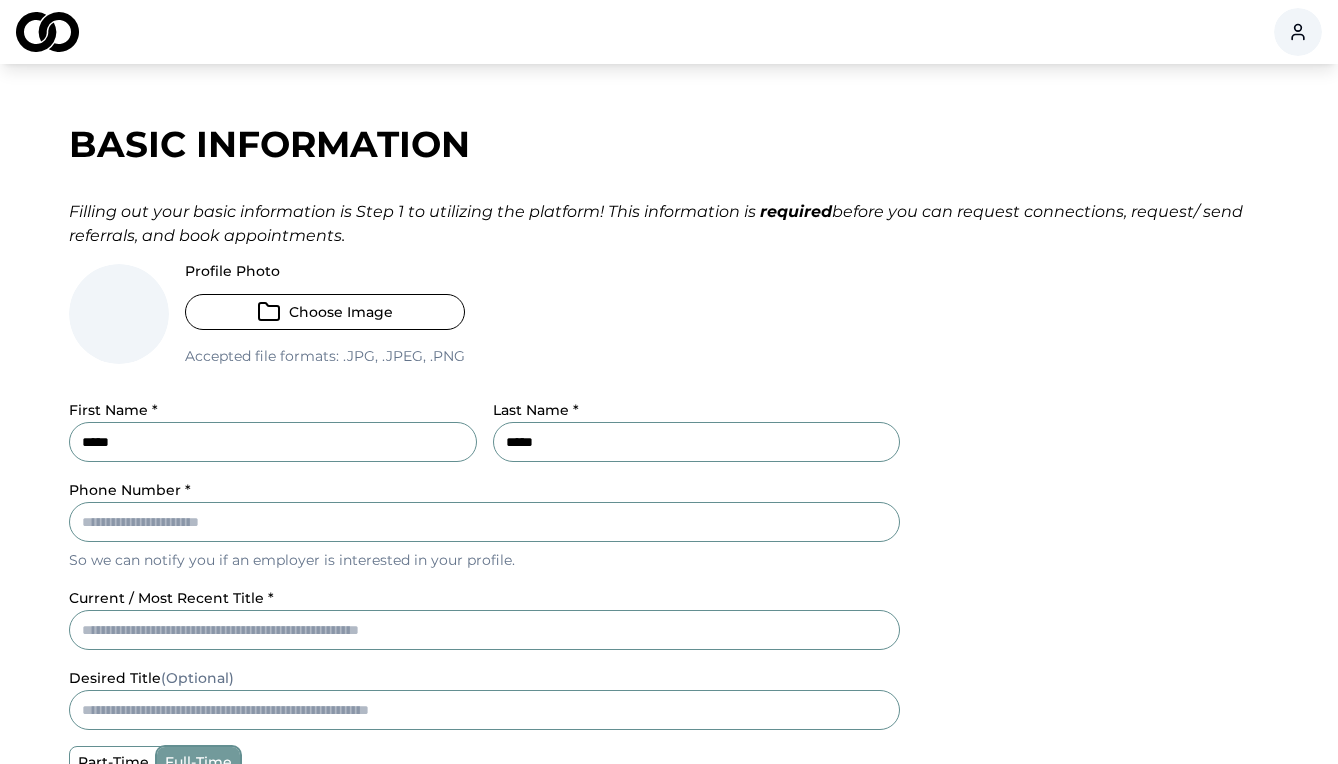 type on "*****" 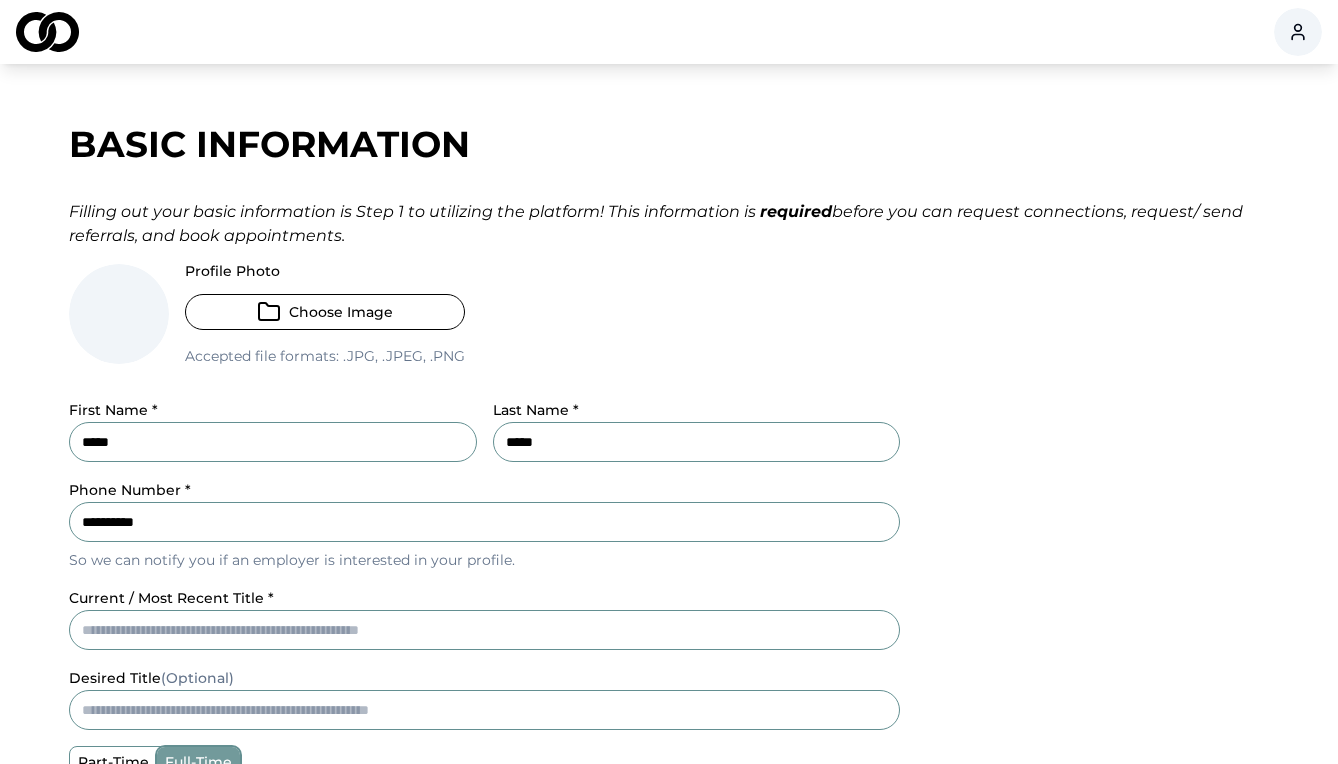 type on "**********" 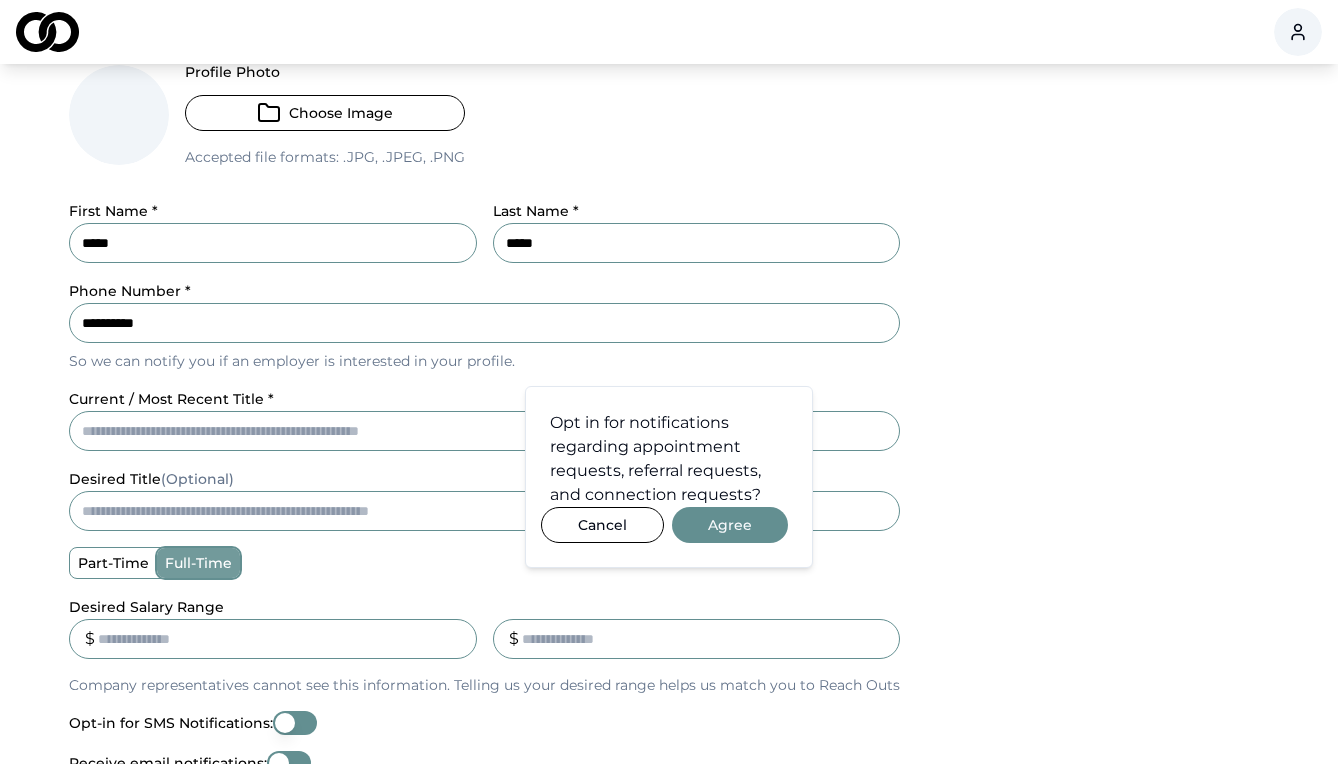 scroll, scrollTop: 200, scrollLeft: 0, axis: vertical 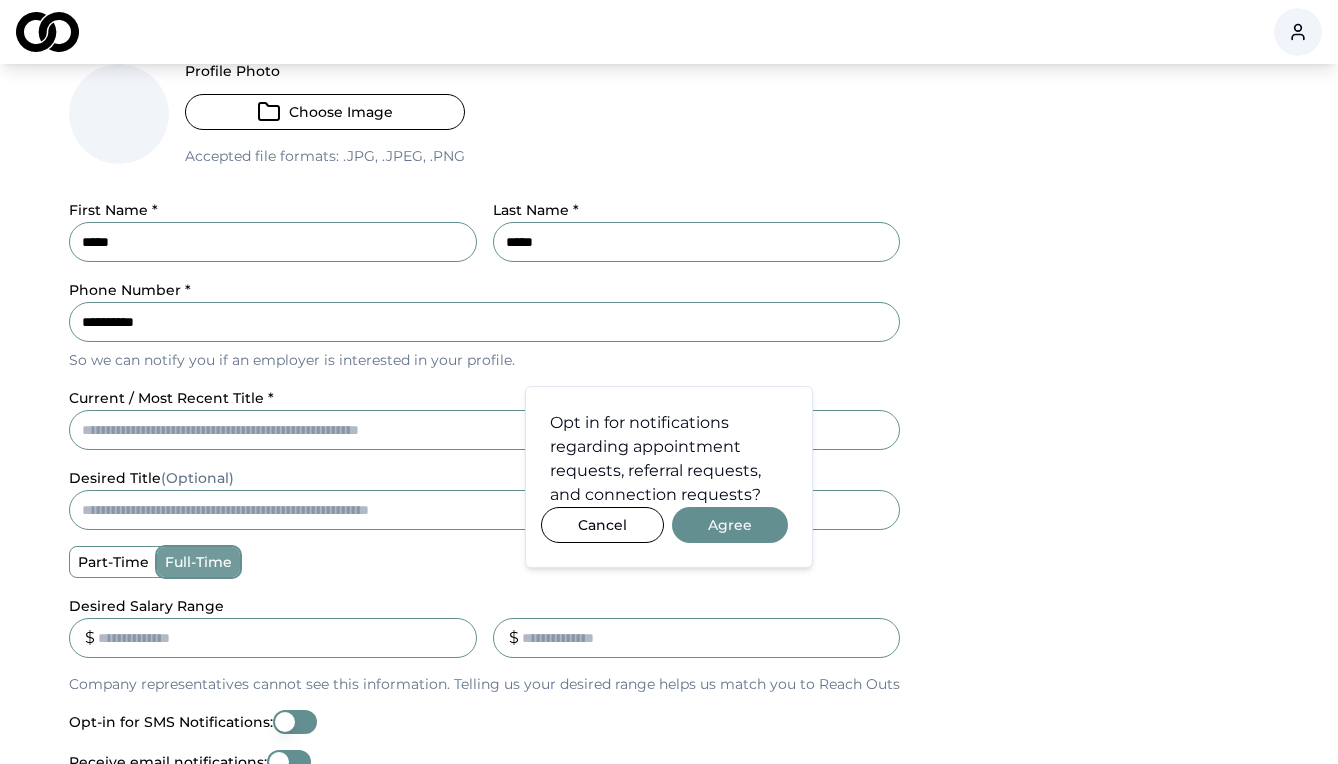 drag, startPoint x: 487, startPoint y: 563, endPoint x: 179, endPoint y: 439, distance: 332.0241 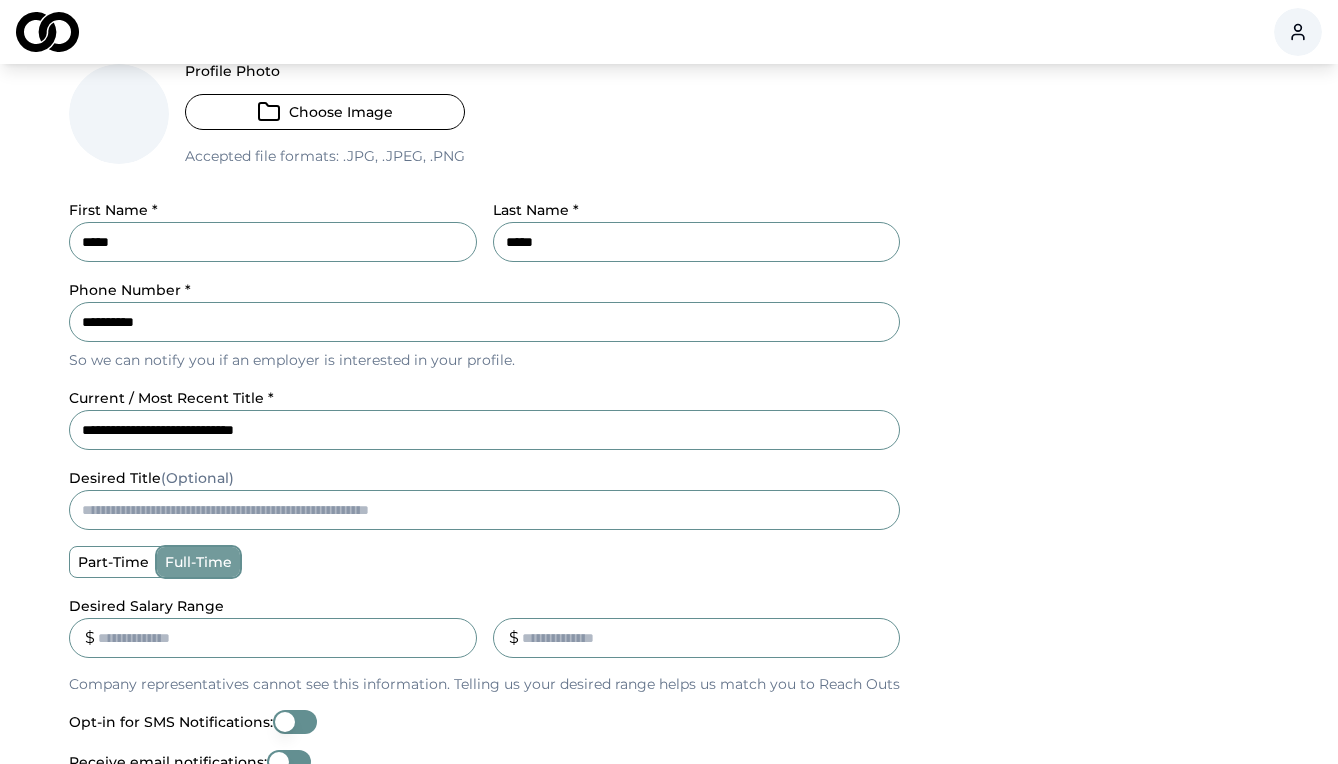 type on "**********" 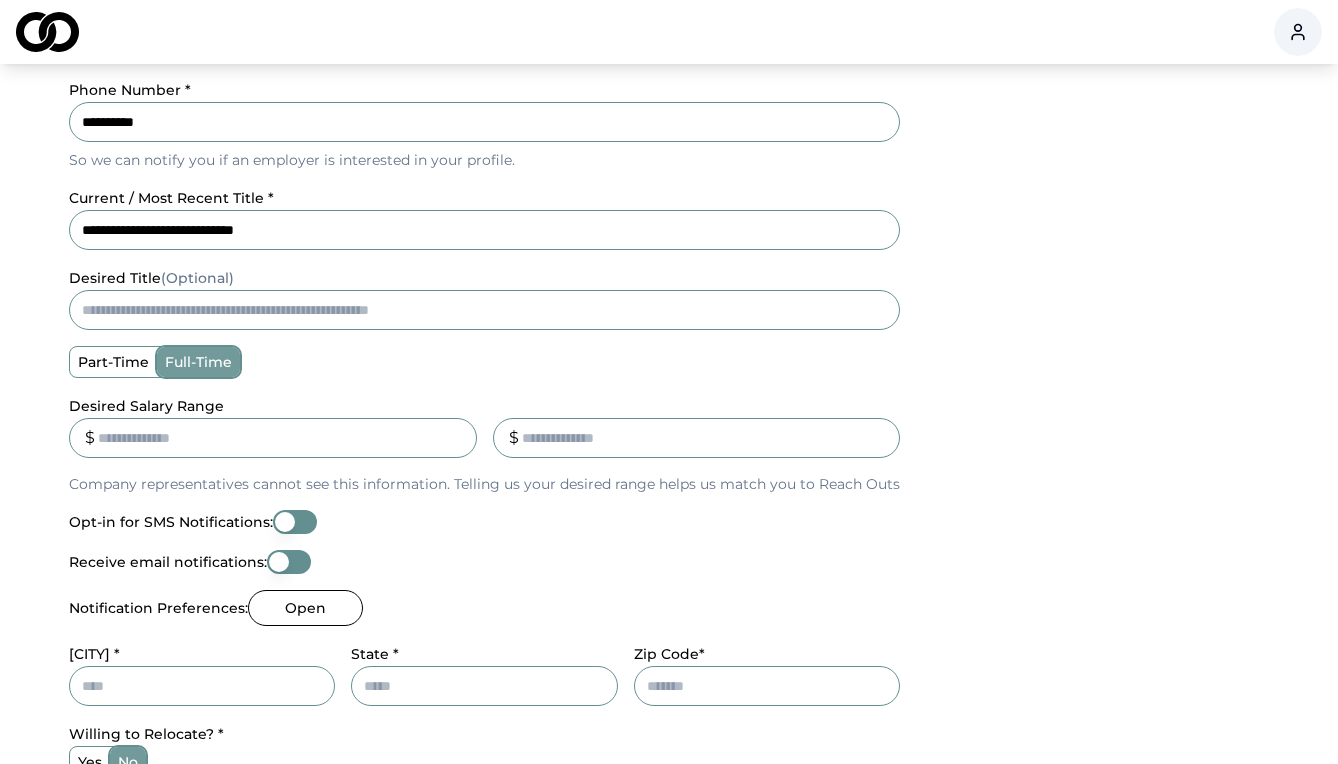 scroll, scrollTop: 416, scrollLeft: 0, axis: vertical 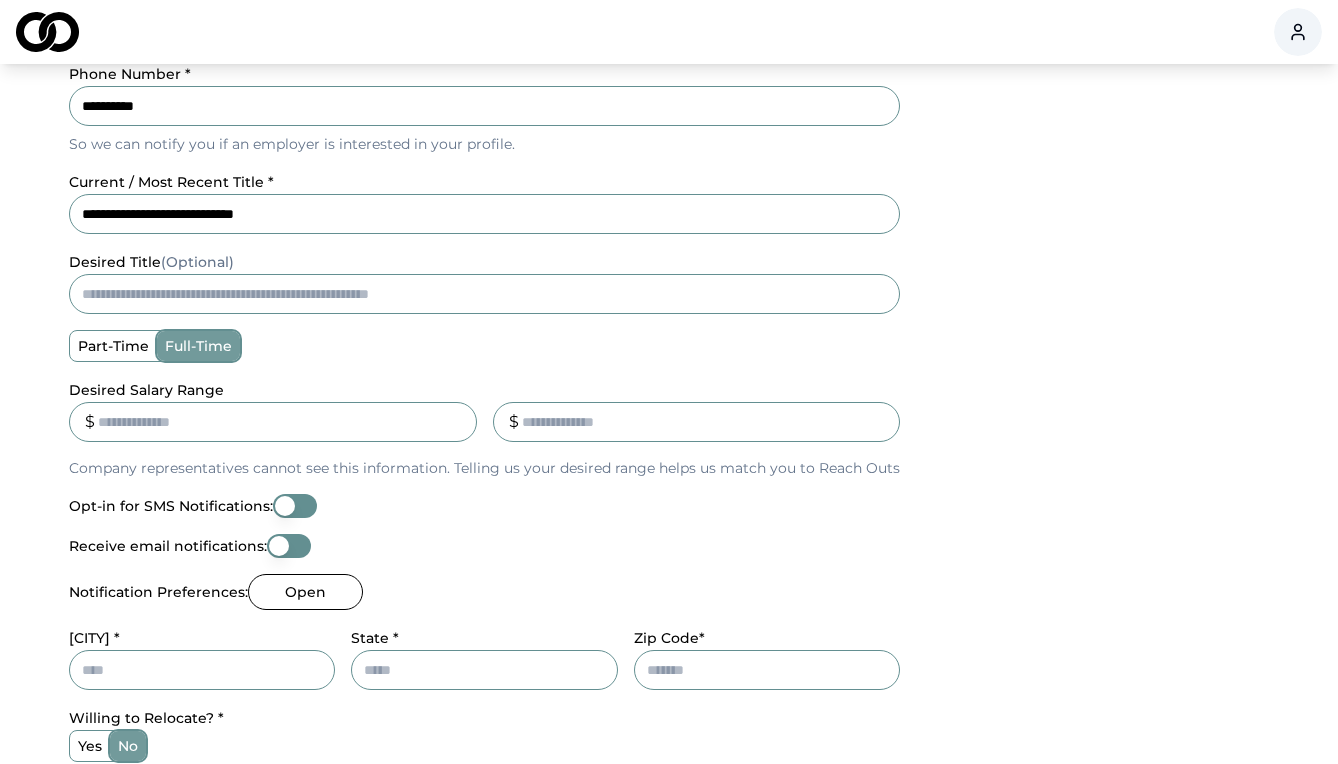 click on "Desired Salary Range" at bounding box center (273, 422) 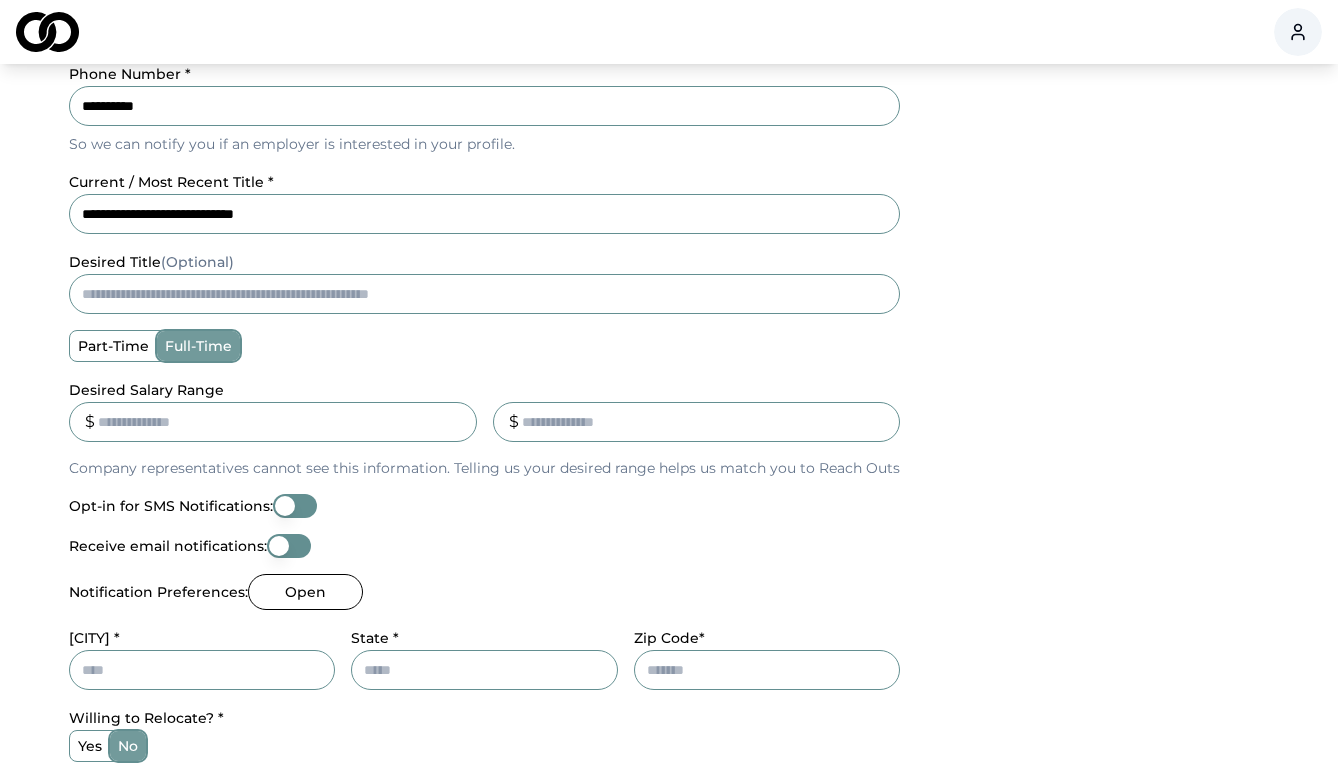 type on "***" 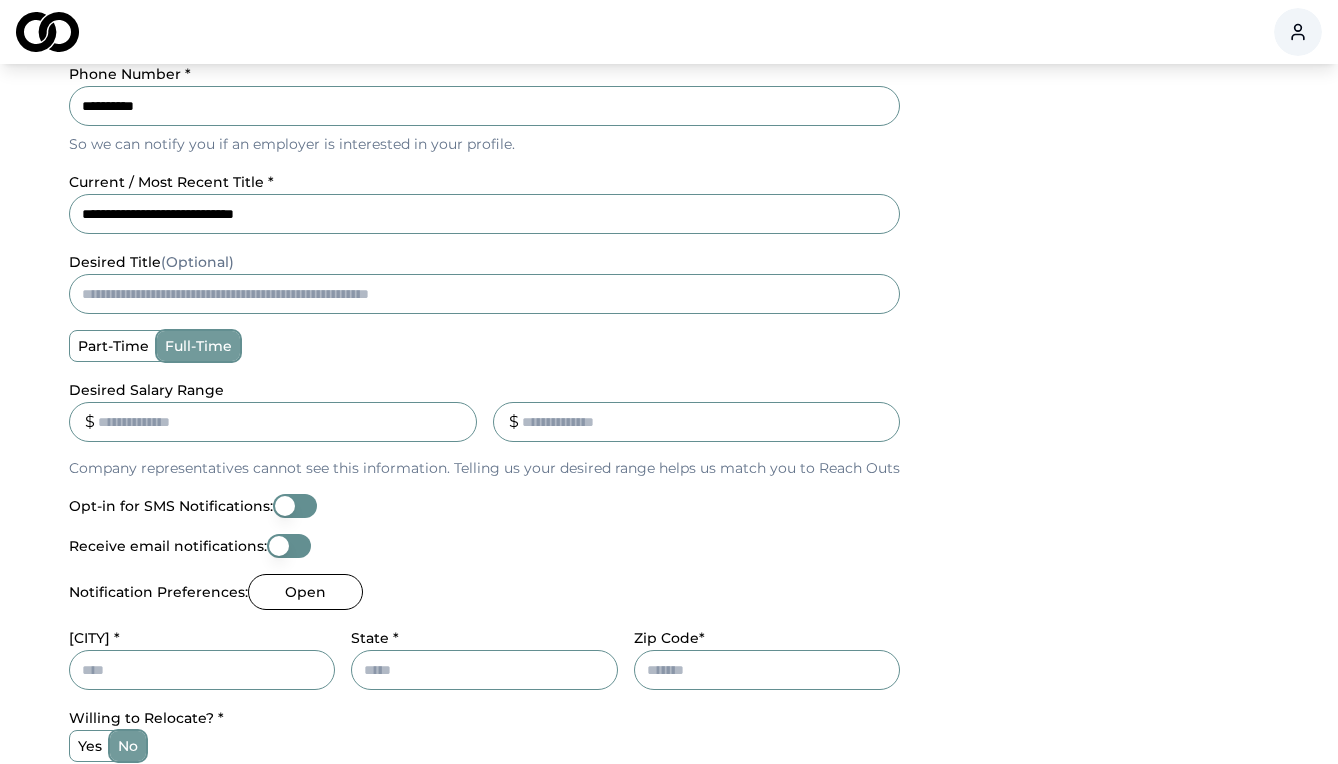 click on "_" at bounding box center (697, 422) 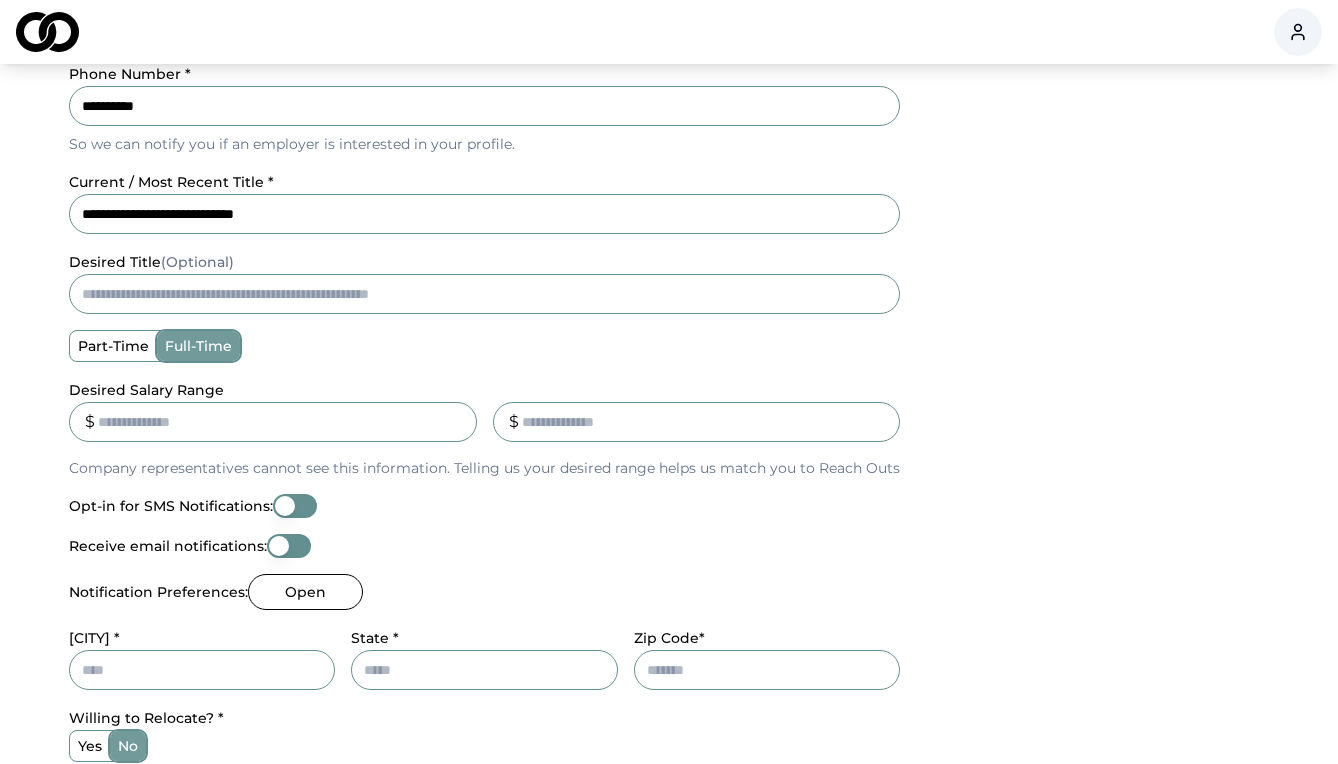 type on "***" 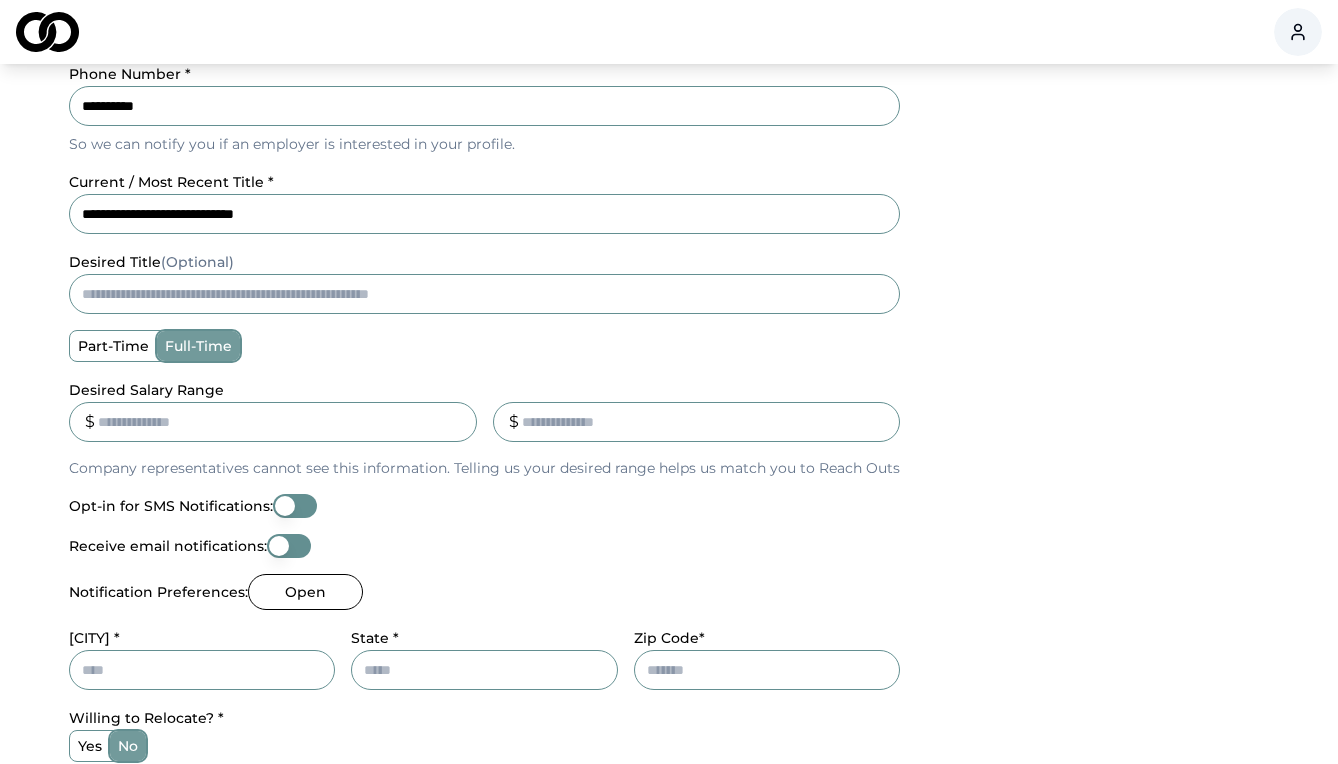 type 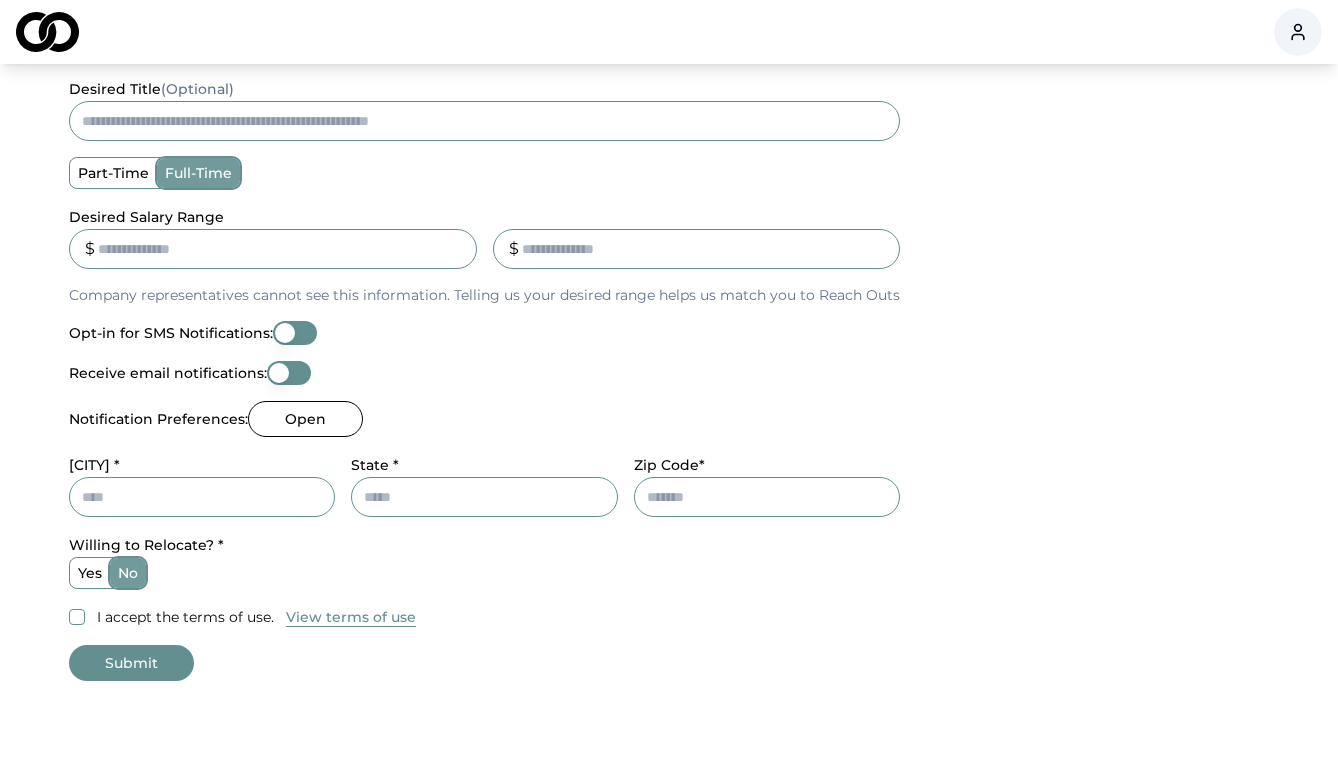 scroll, scrollTop: 611, scrollLeft: 0, axis: vertical 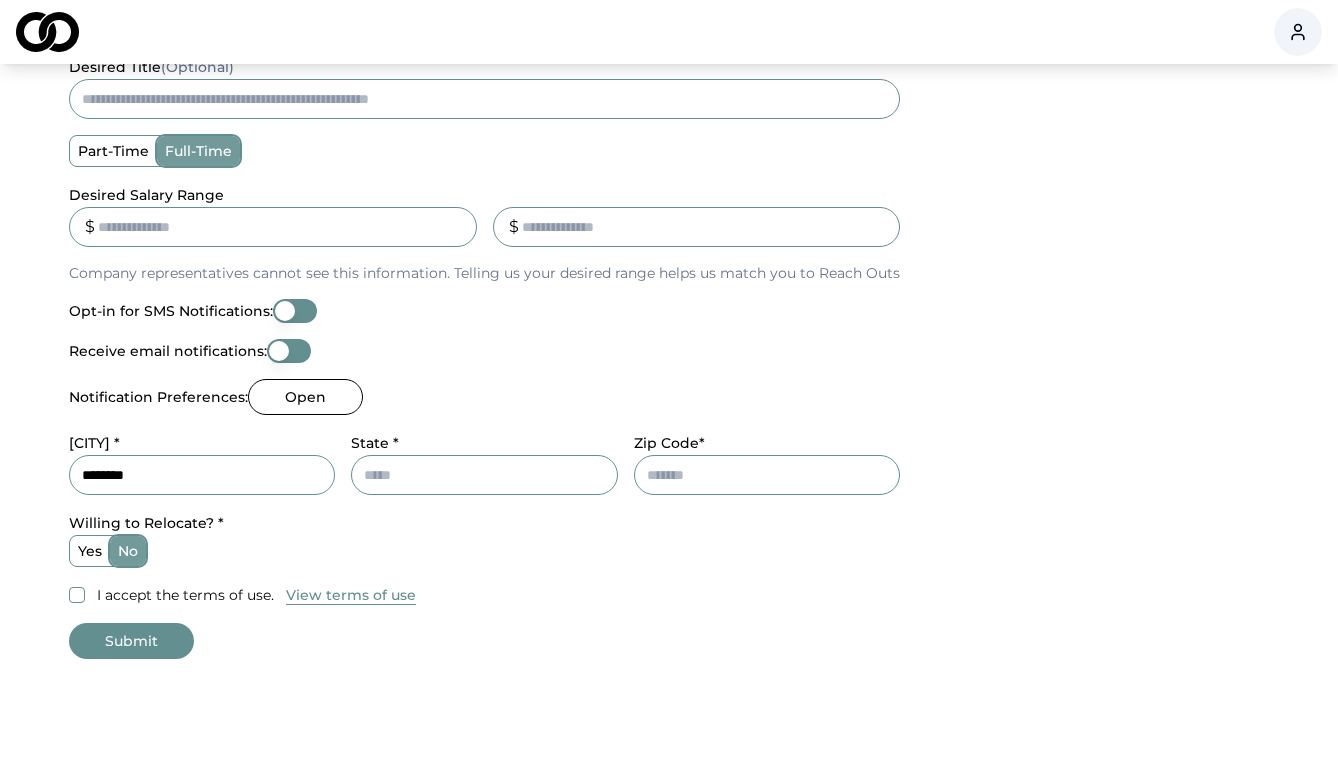 type on "********" 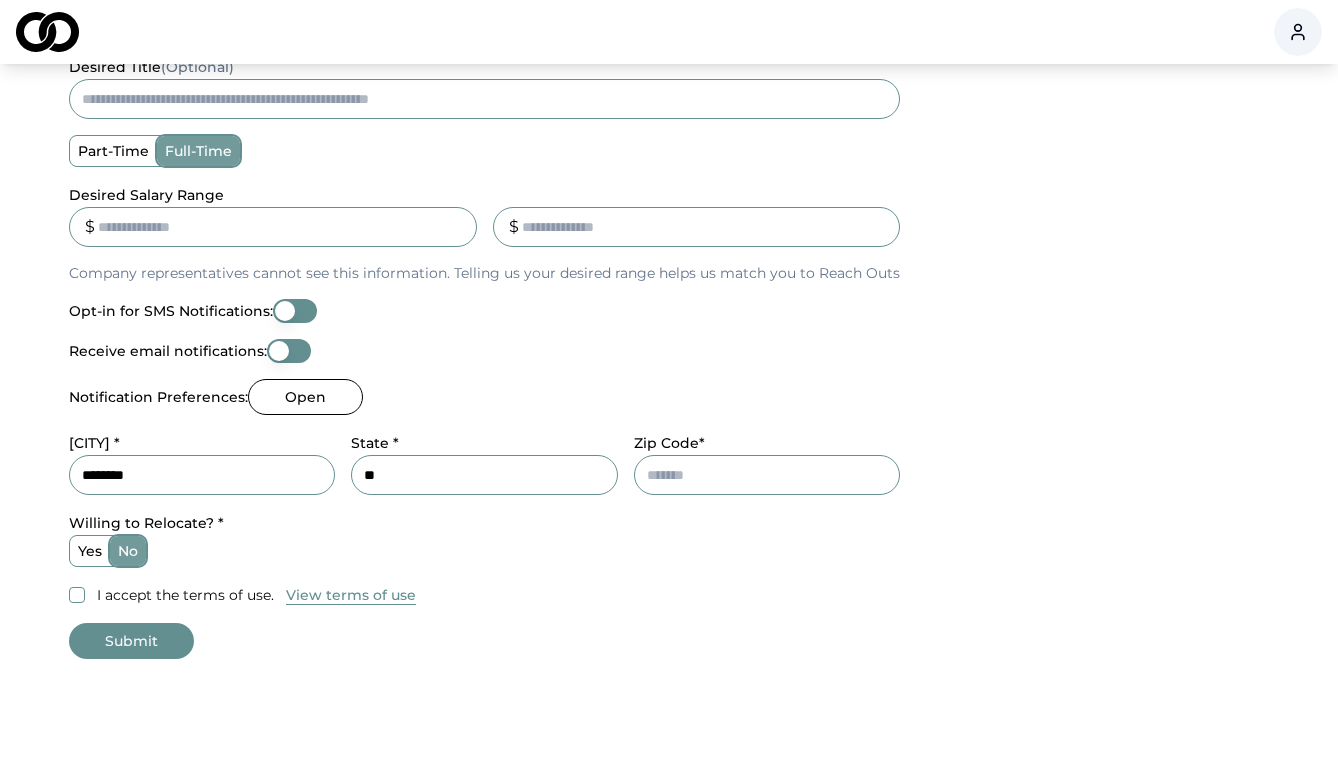 type on "**" 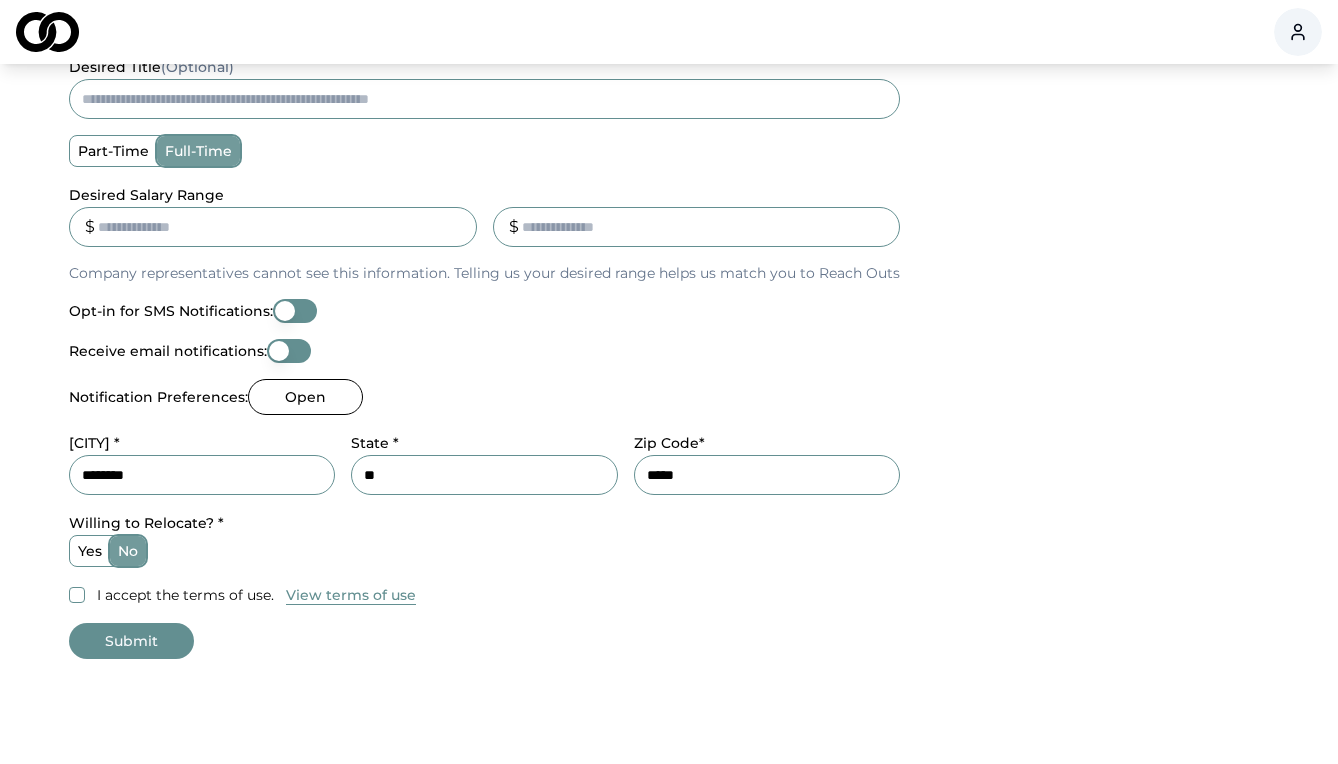 type on "*****" 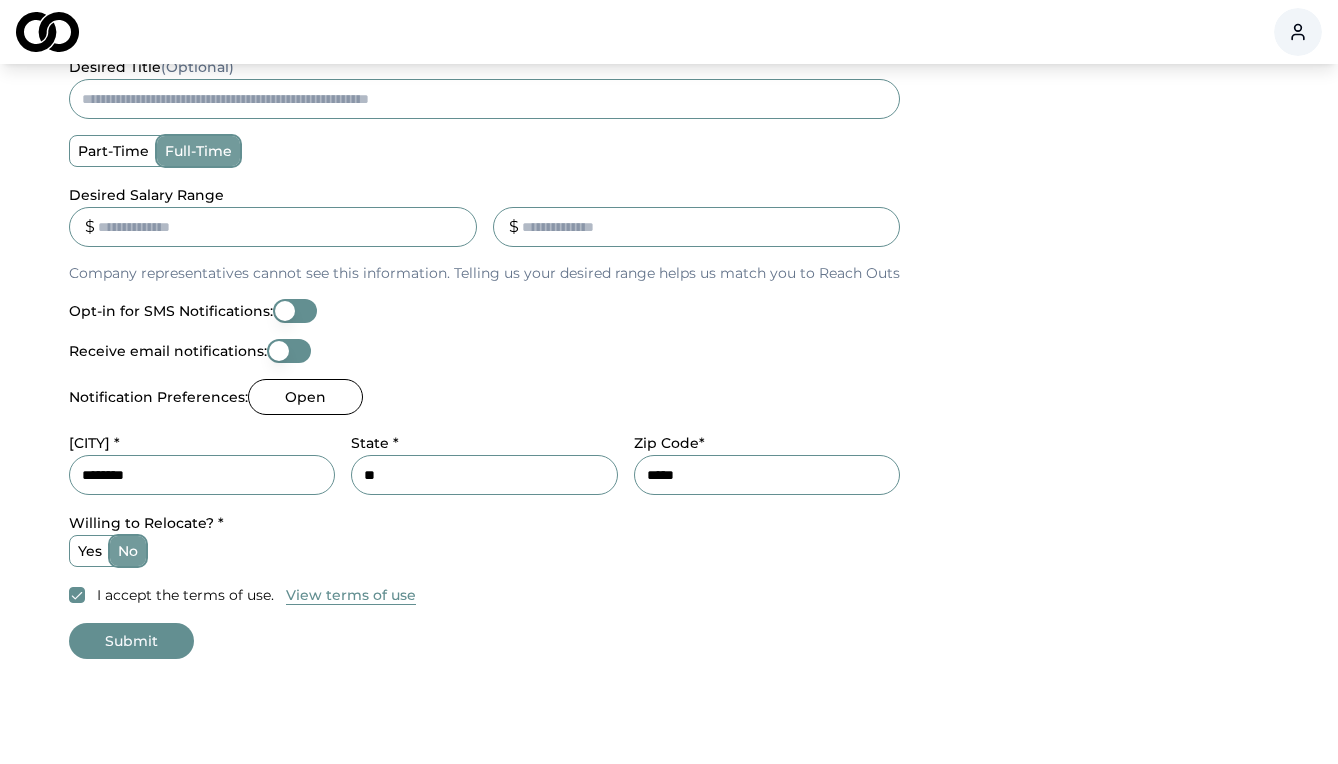 click on "Submit" at bounding box center (131, 641) 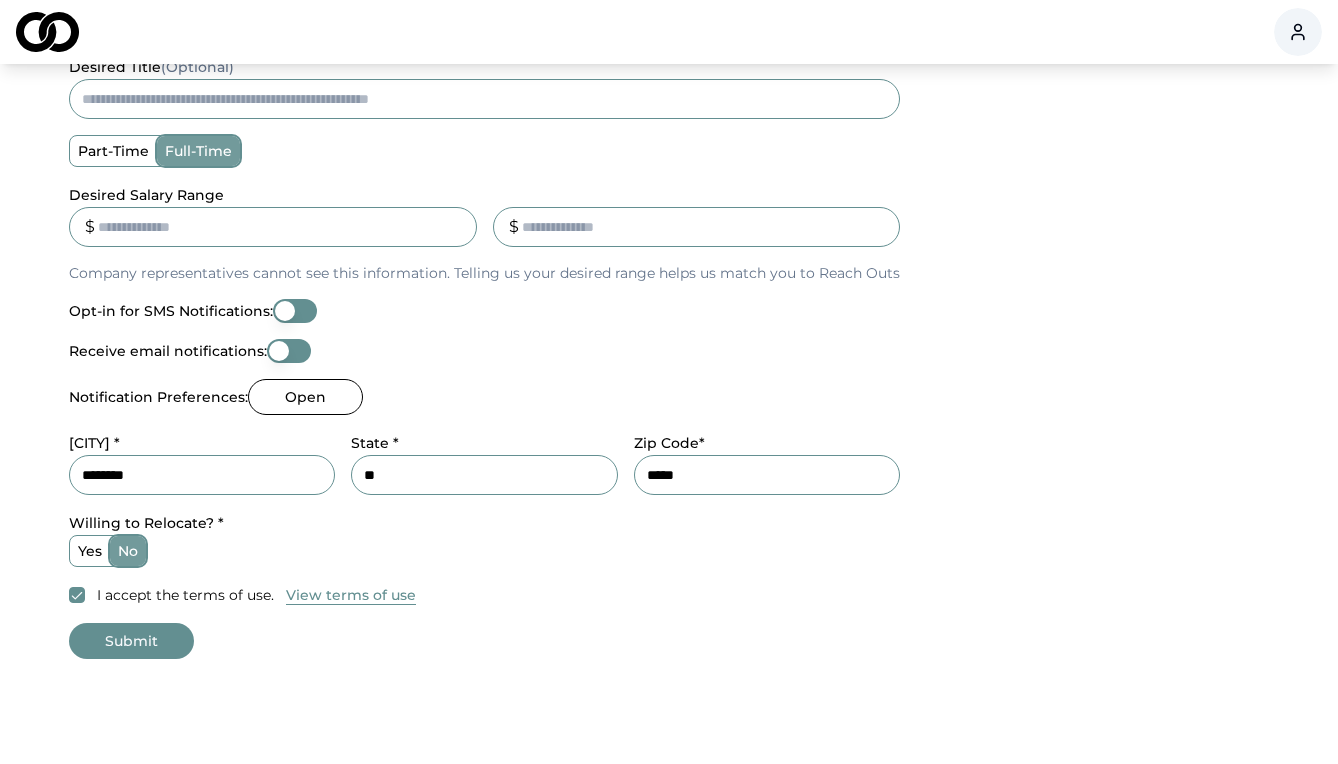 click on "**********" at bounding box center (484, 130) 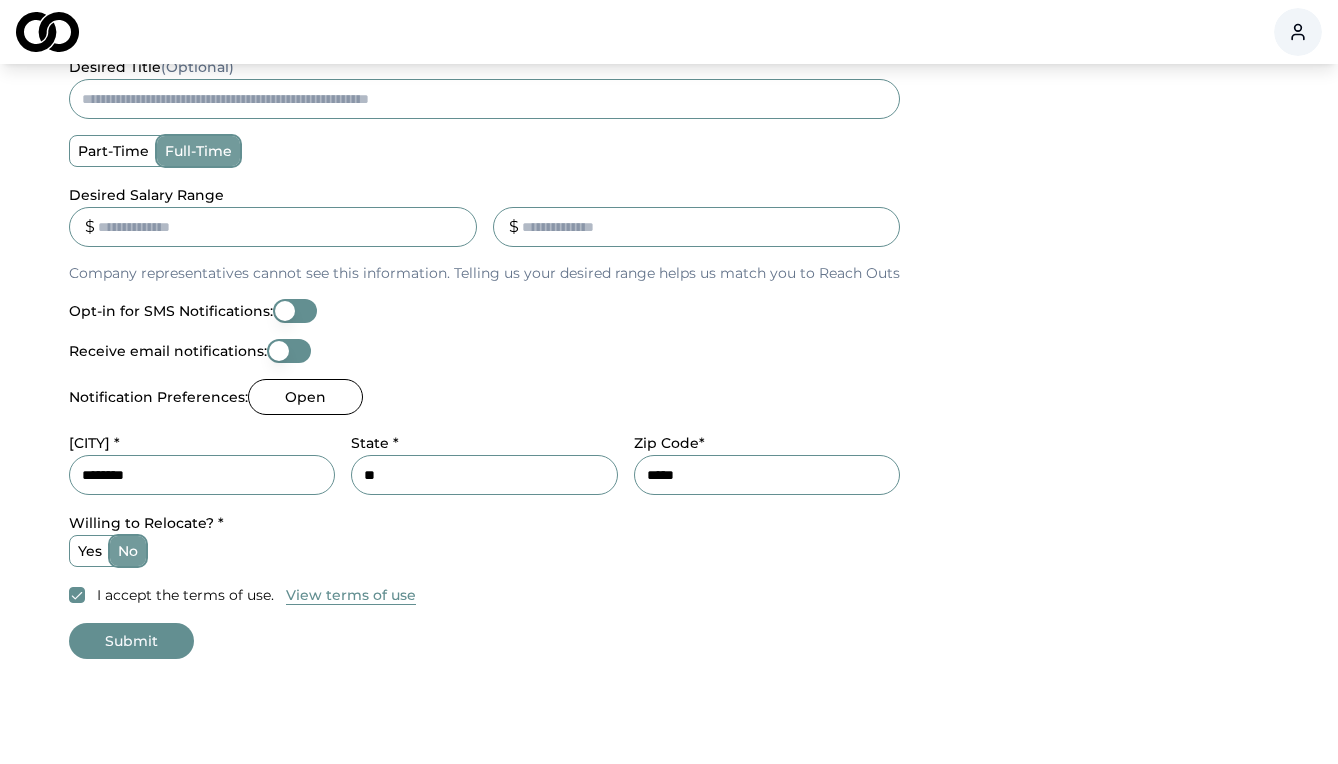 type on "******" 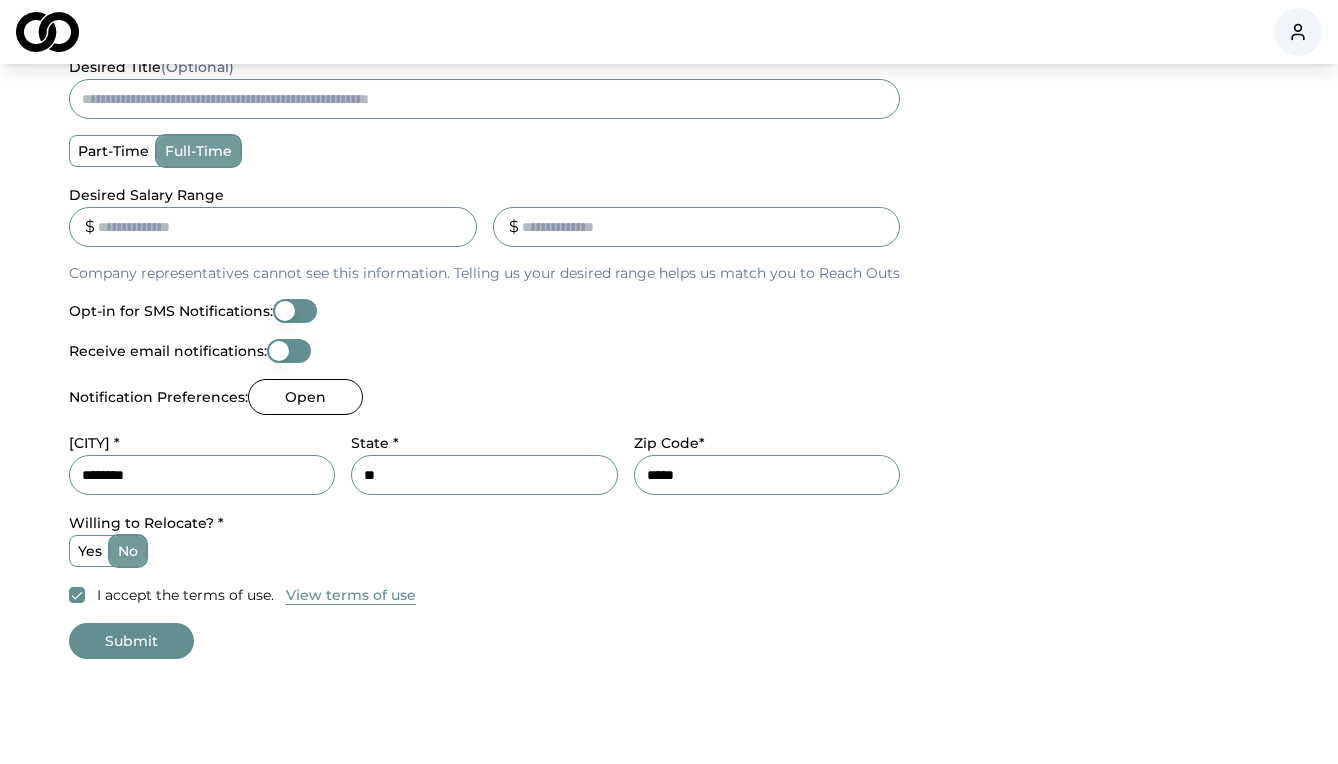 click on "Submit" at bounding box center [131, 641] 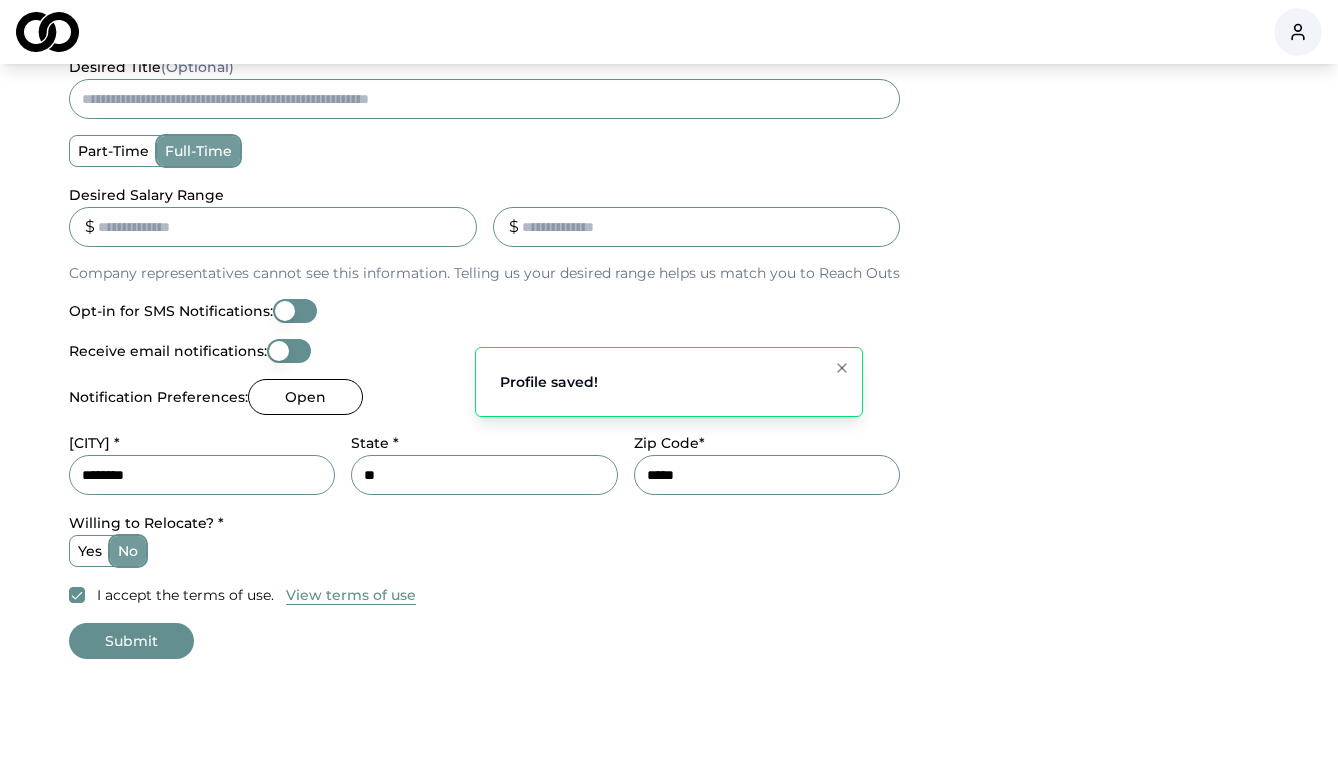 scroll, scrollTop: 0, scrollLeft: 0, axis: both 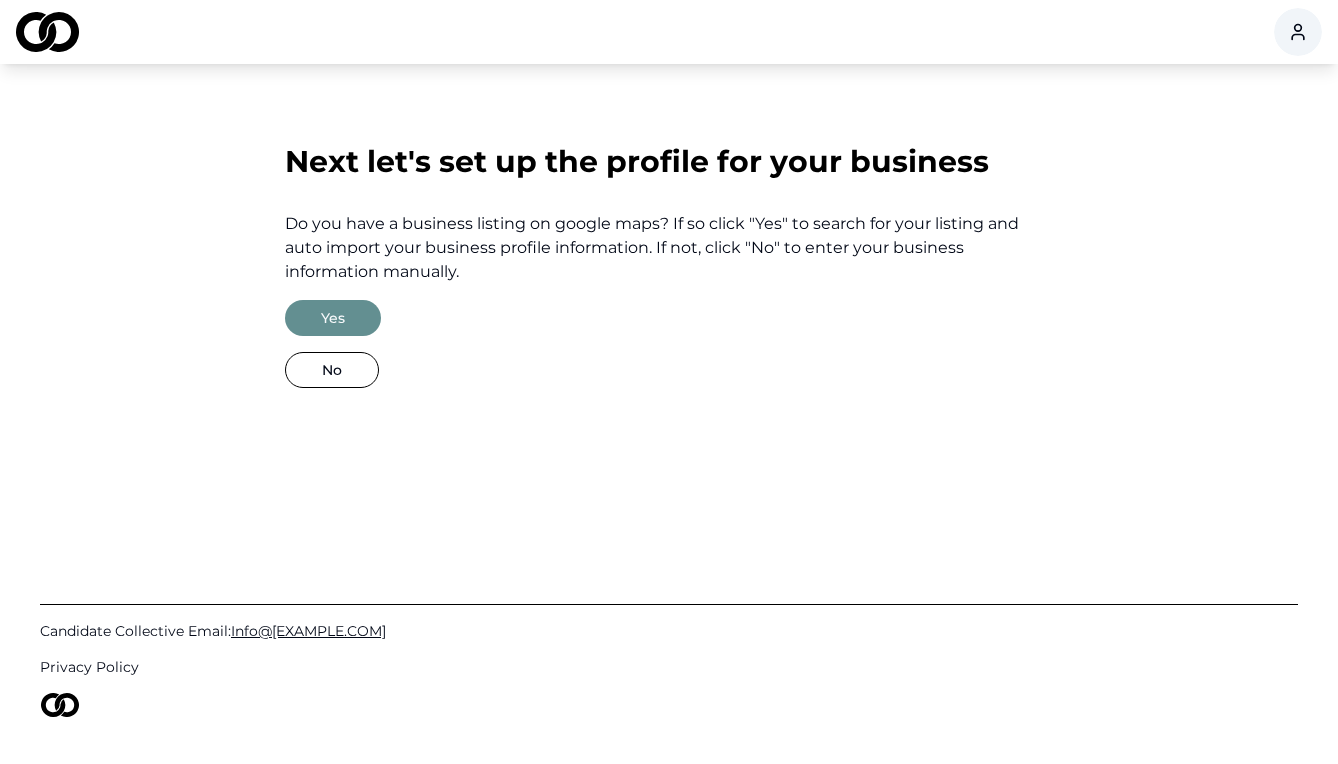 click on "No" at bounding box center (332, 370) 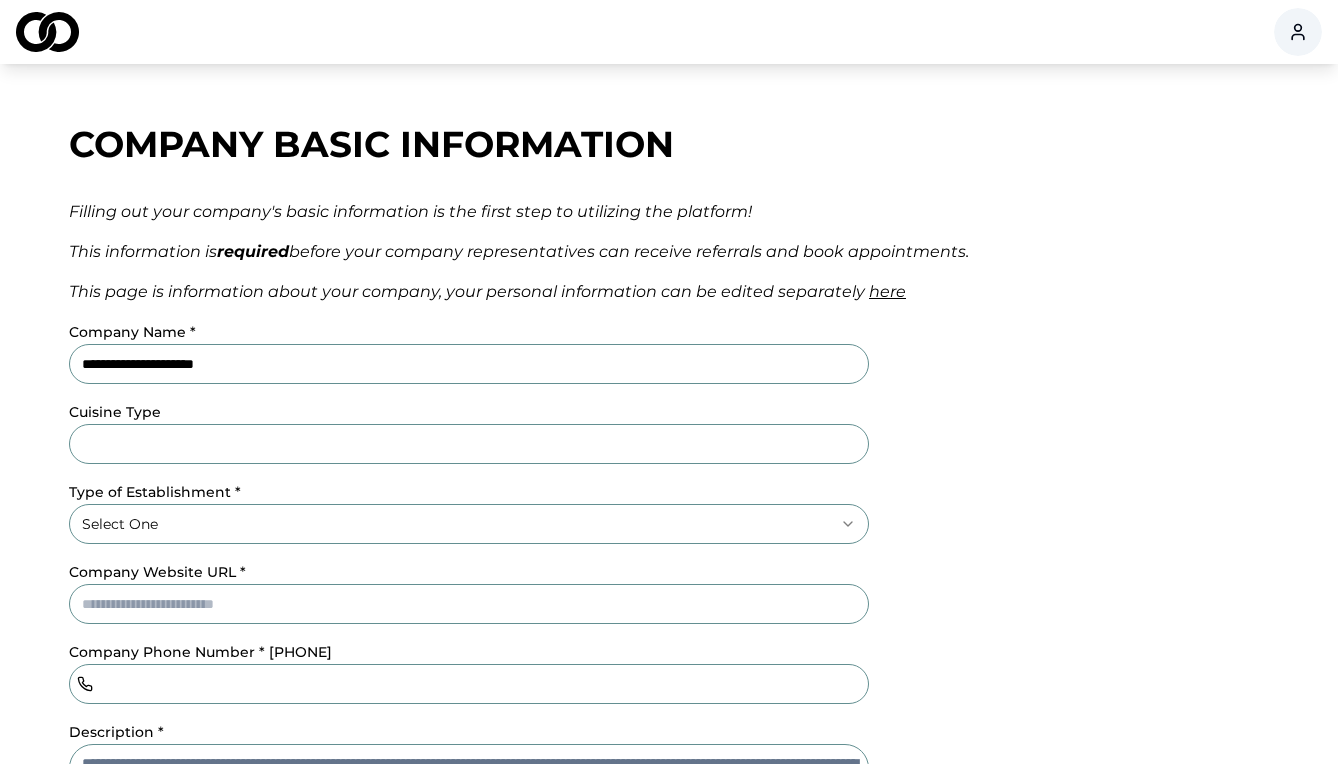 type on "**********" 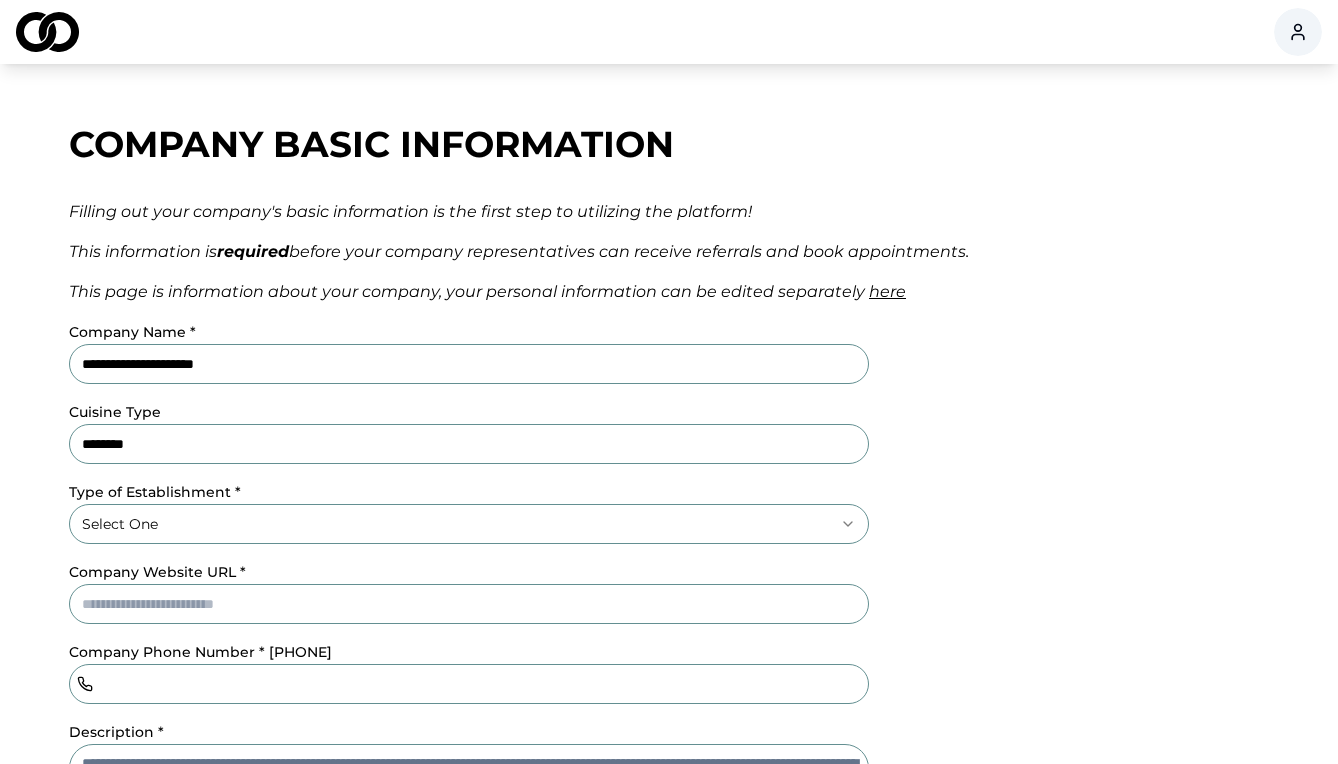 type on "********" 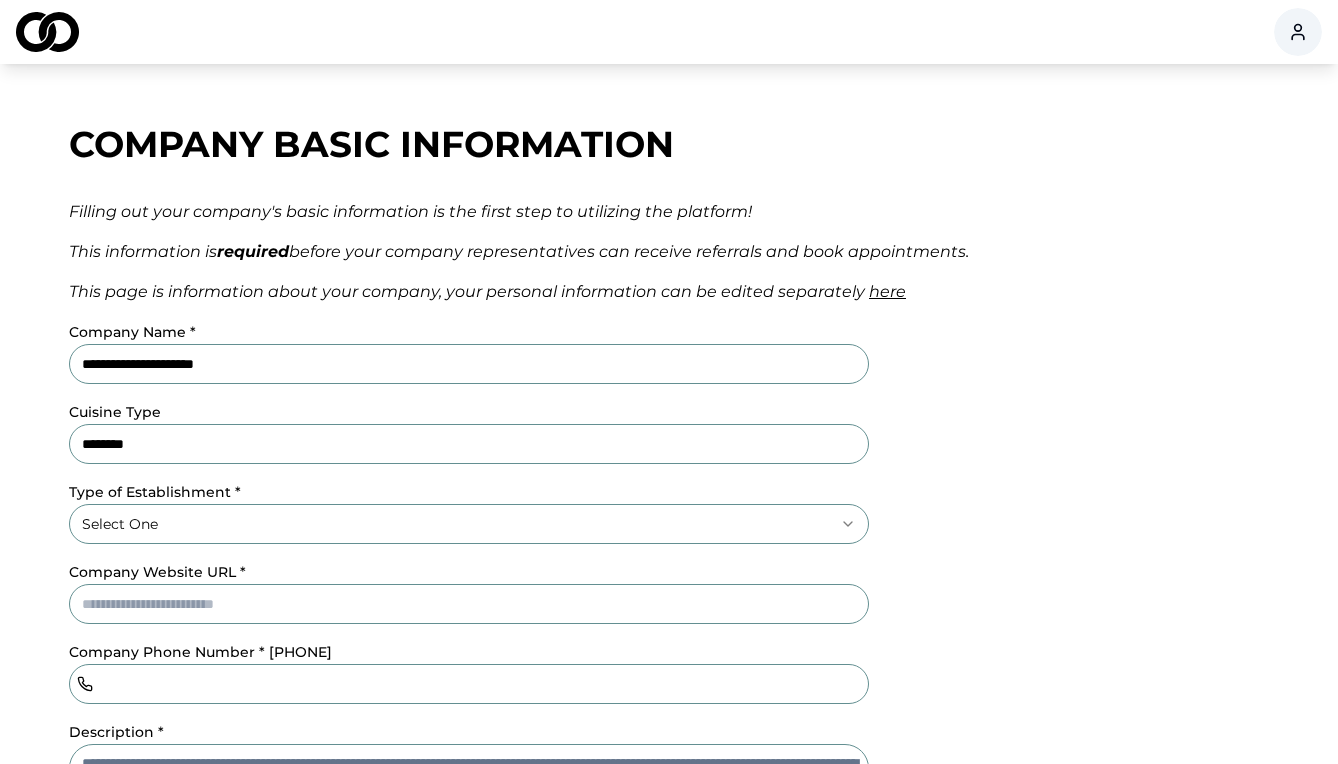 click on "**********" at bounding box center [669, 382] 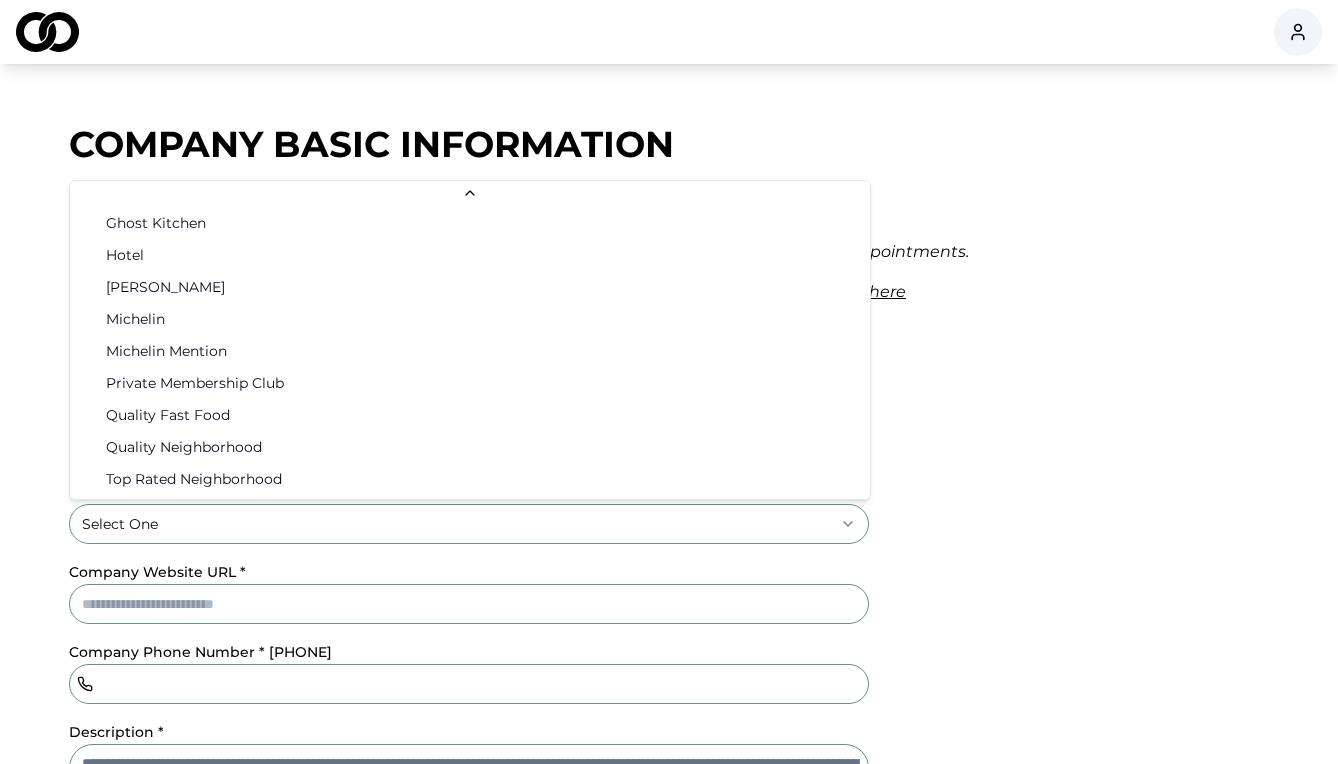 scroll, scrollTop: 130, scrollLeft: 0, axis: vertical 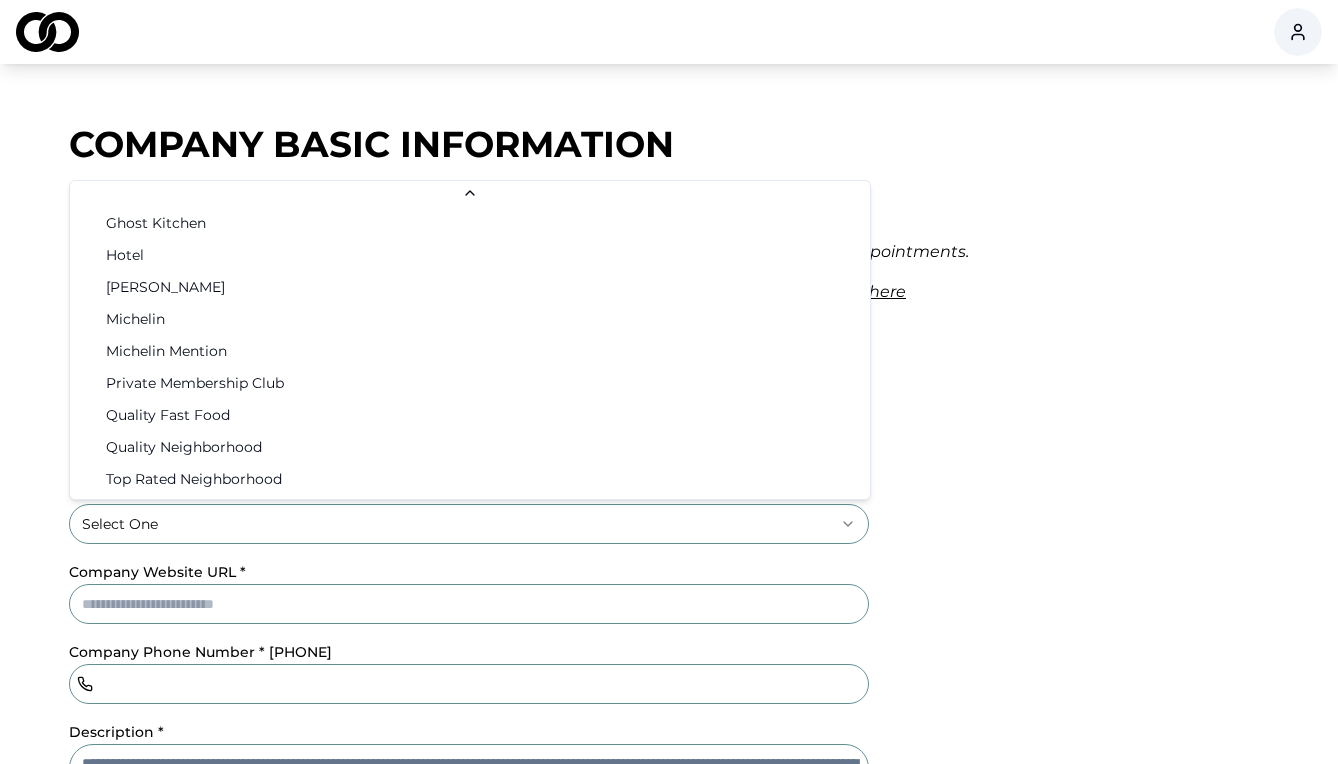 select on "**********" 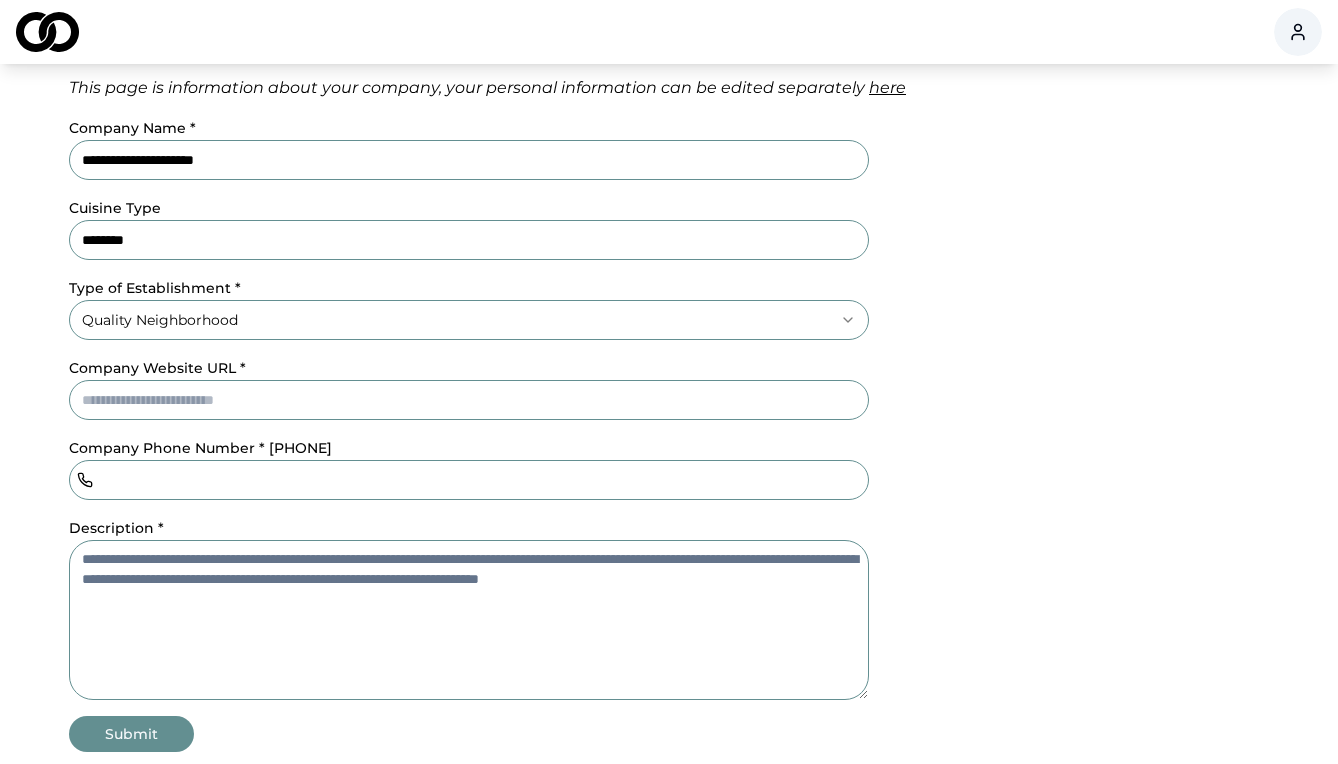 scroll, scrollTop: 208, scrollLeft: 0, axis: vertical 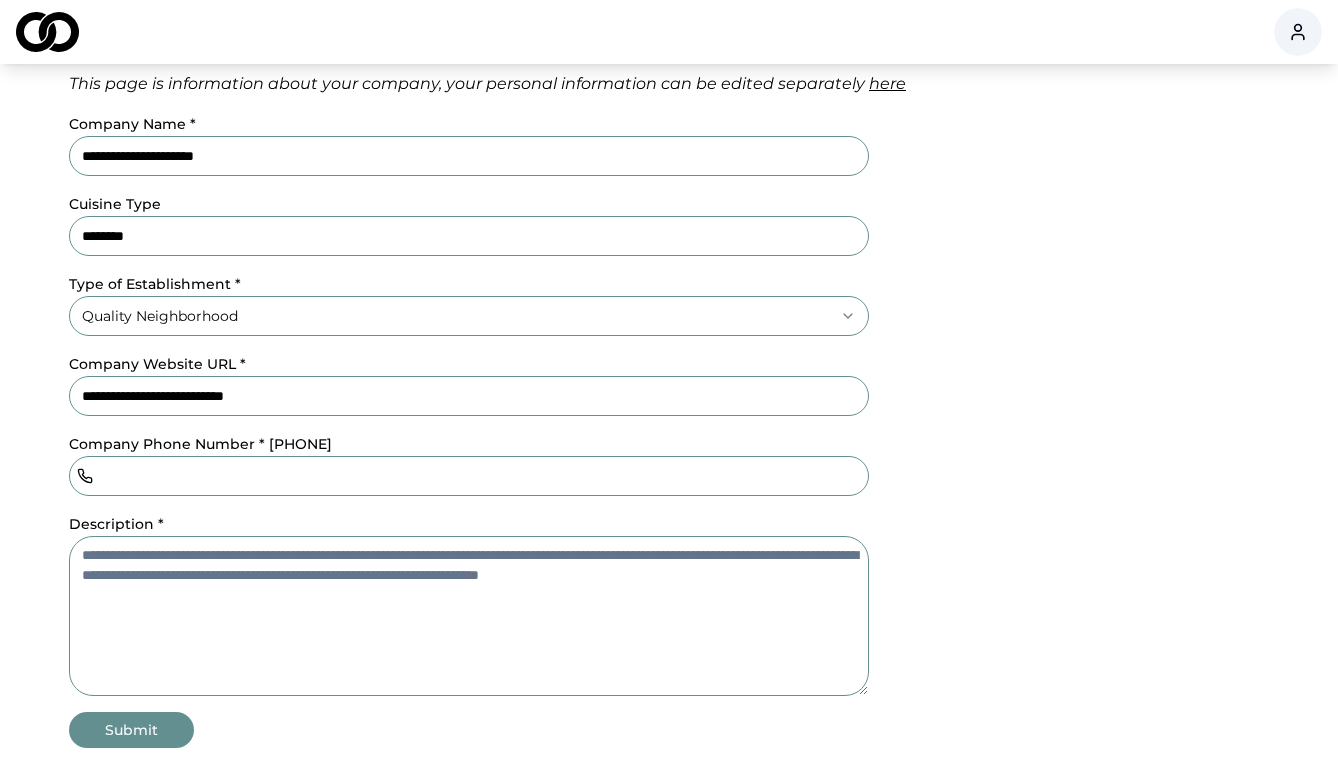 type on "**********" 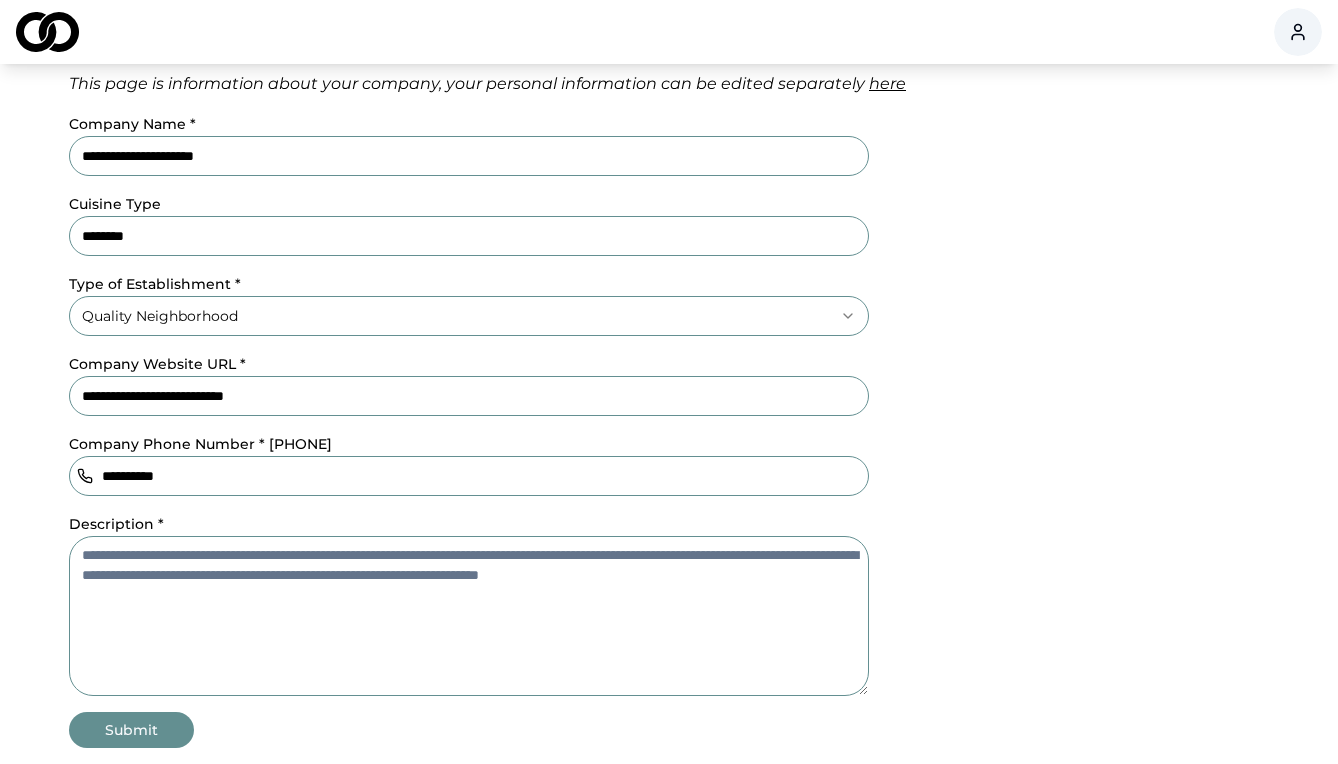 type on "**********" 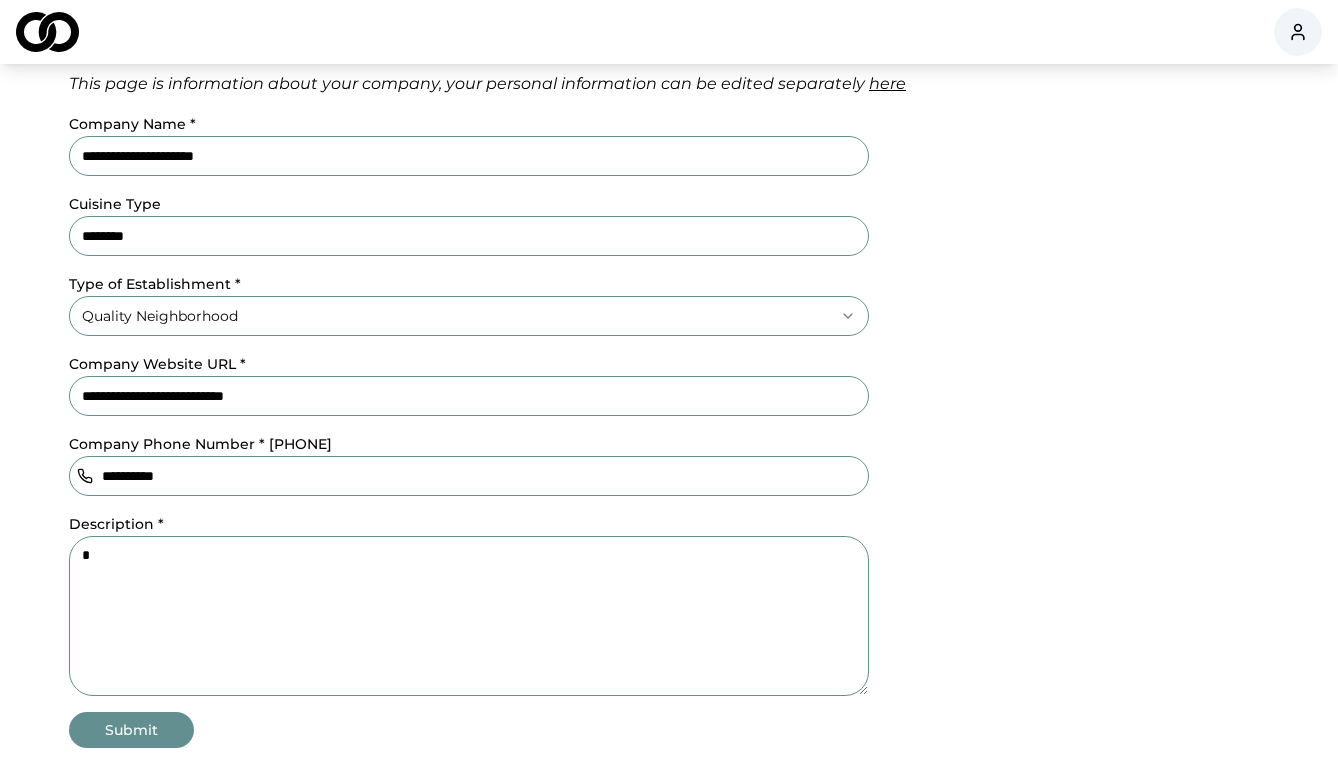 paste on "**********" 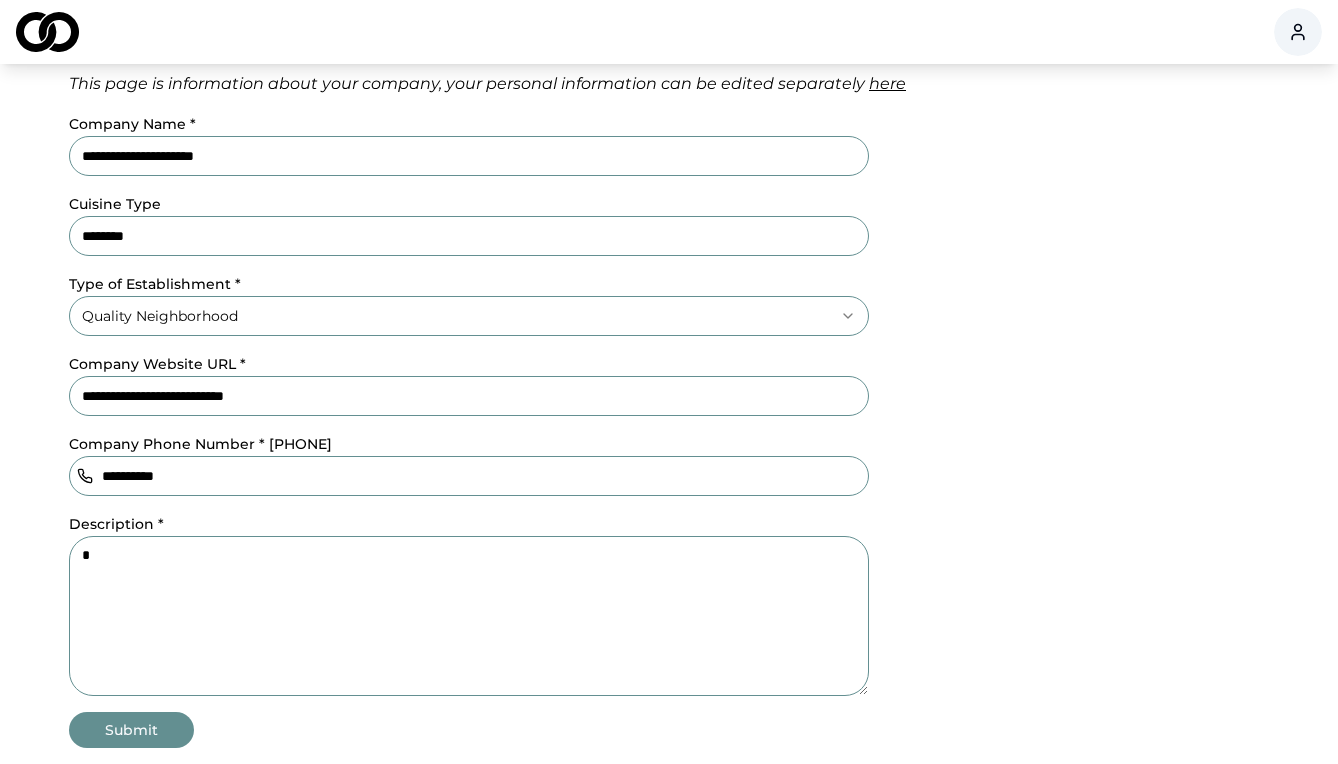 paste on "**********" 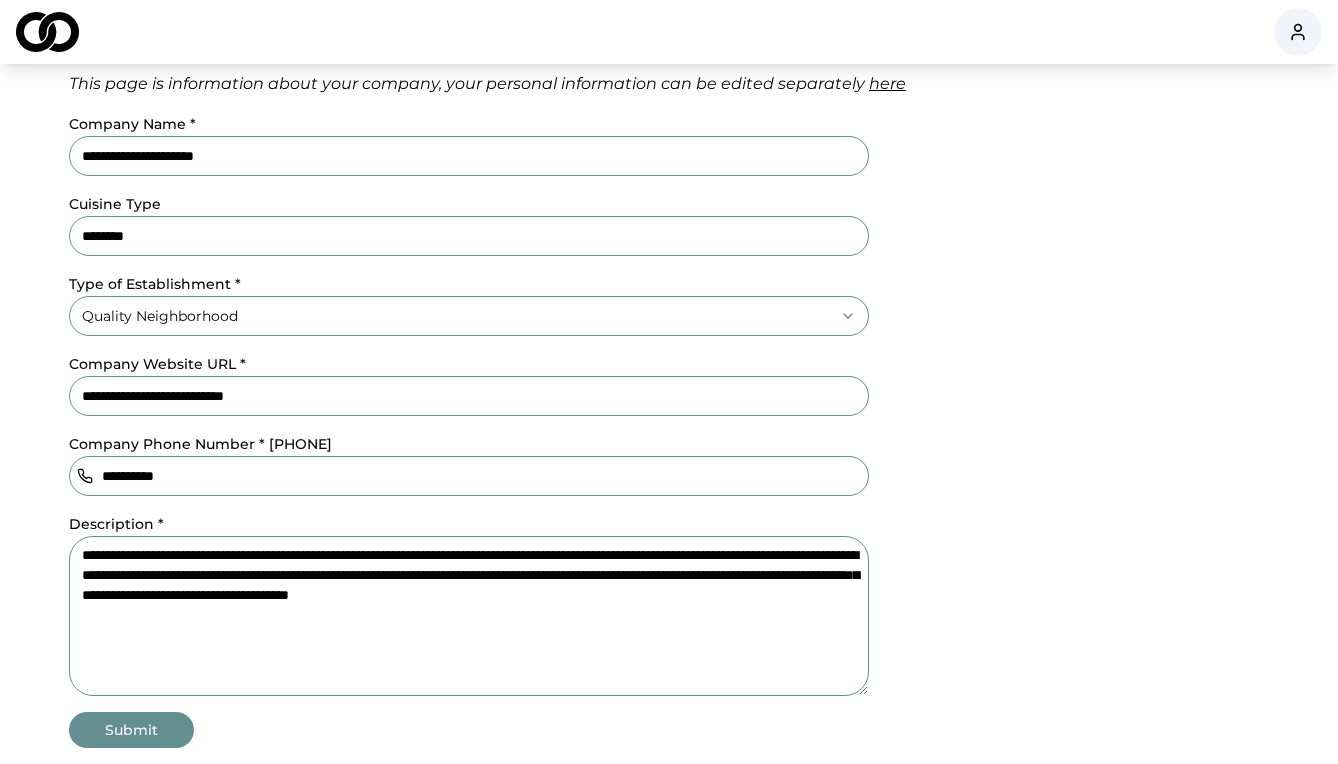 type on "**********" 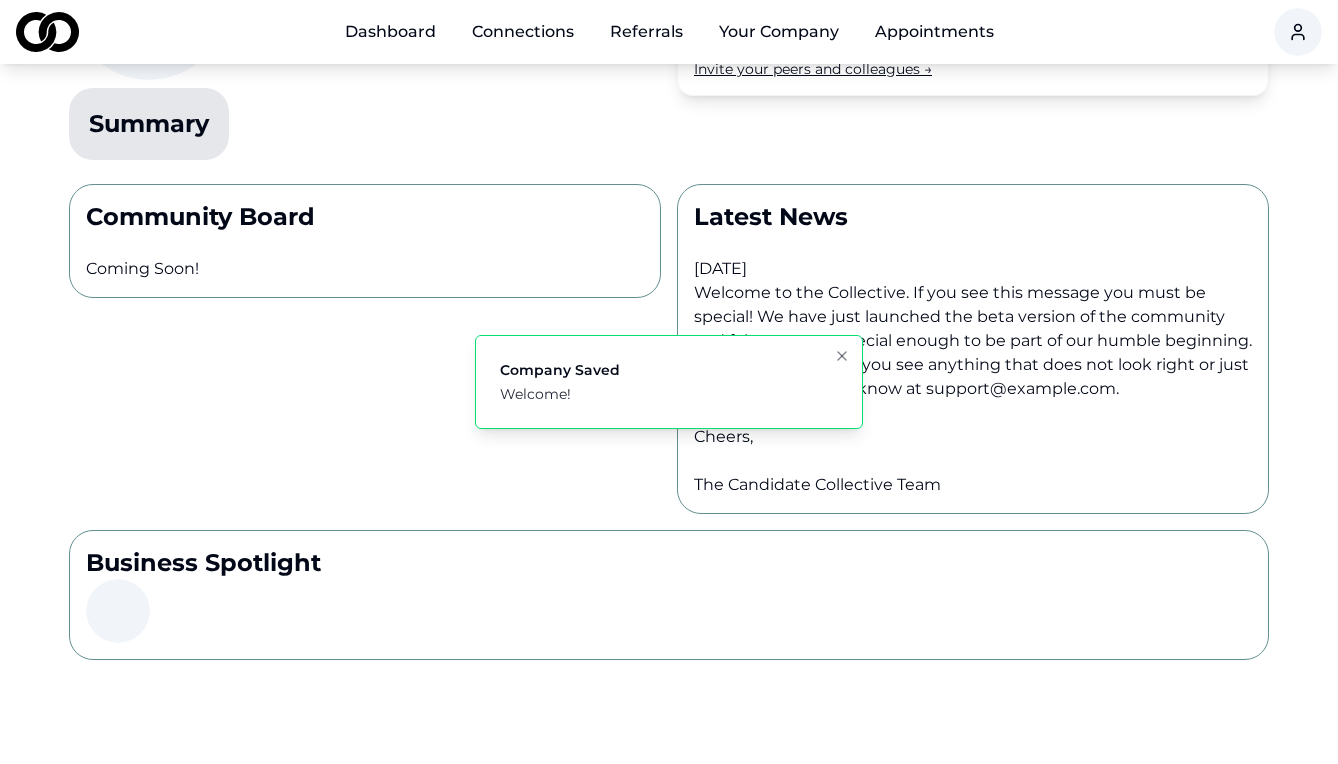 scroll, scrollTop: 0, scrollLeft: 0, axis: both 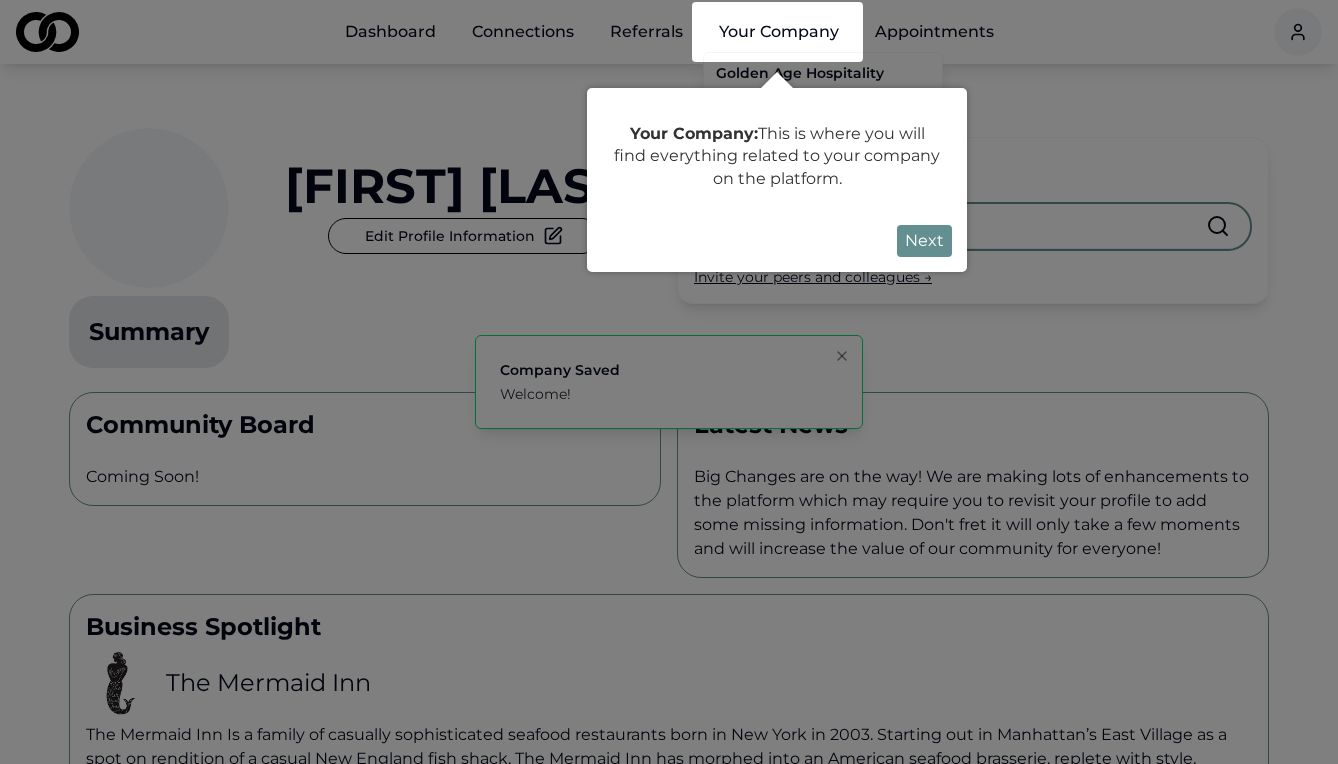 click on "Next" at bounding box center (924, 241) 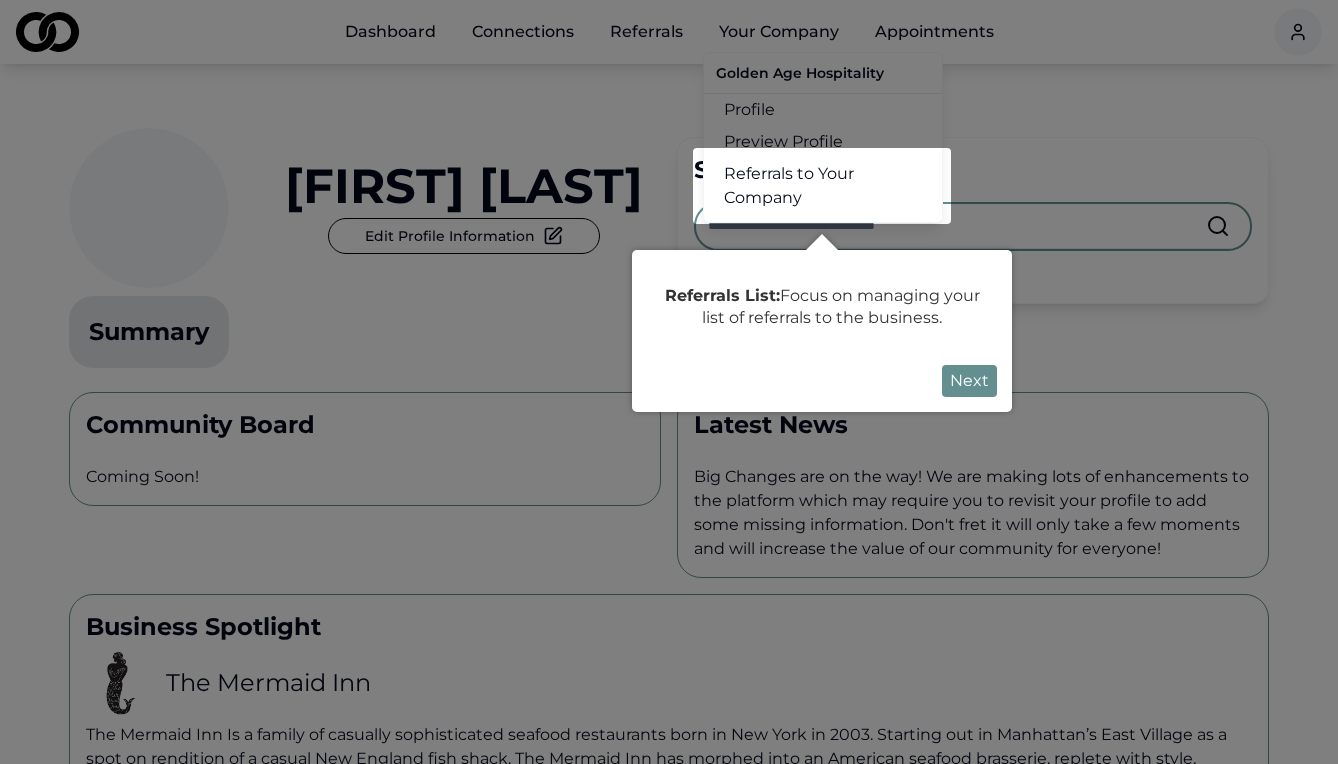 click at bounding box center (822, 186) 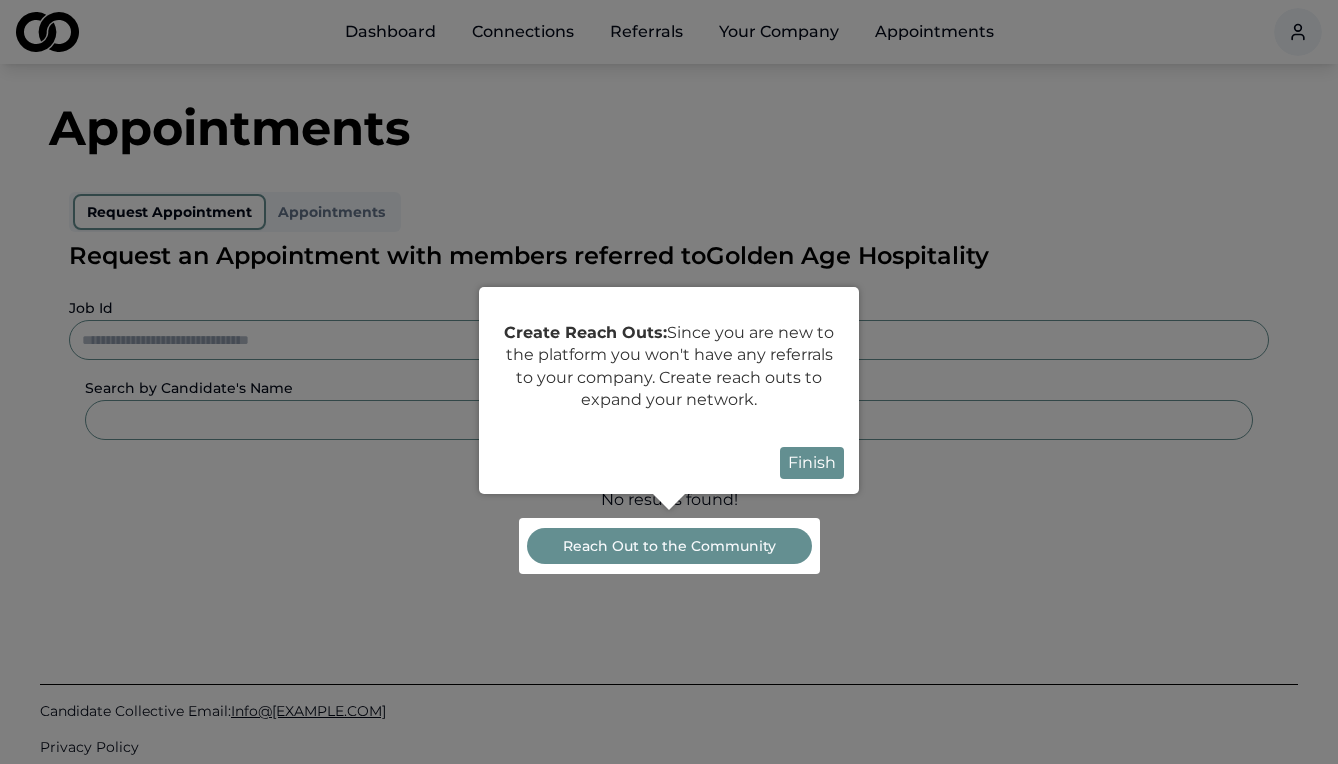 click at bounding box center (669, 546) 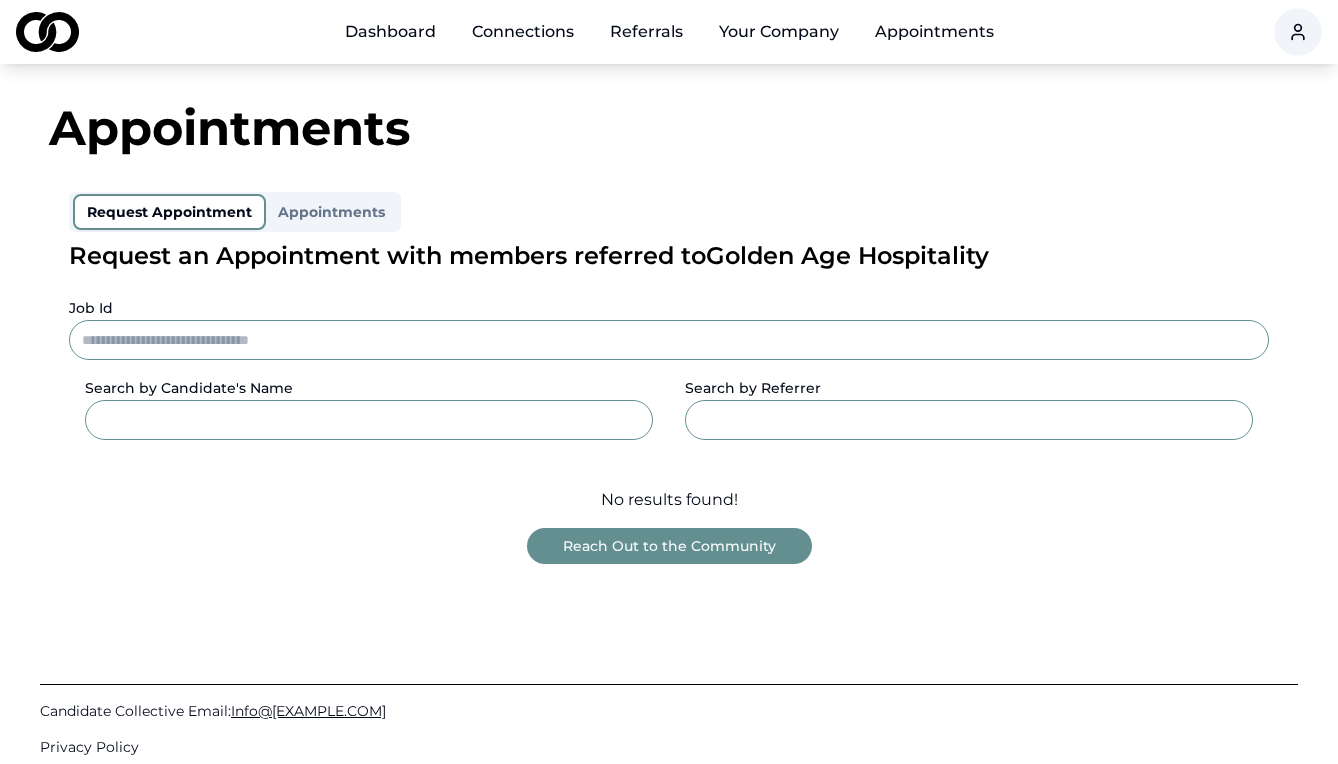 click on "Job Id" at bounding box center (669, 340) 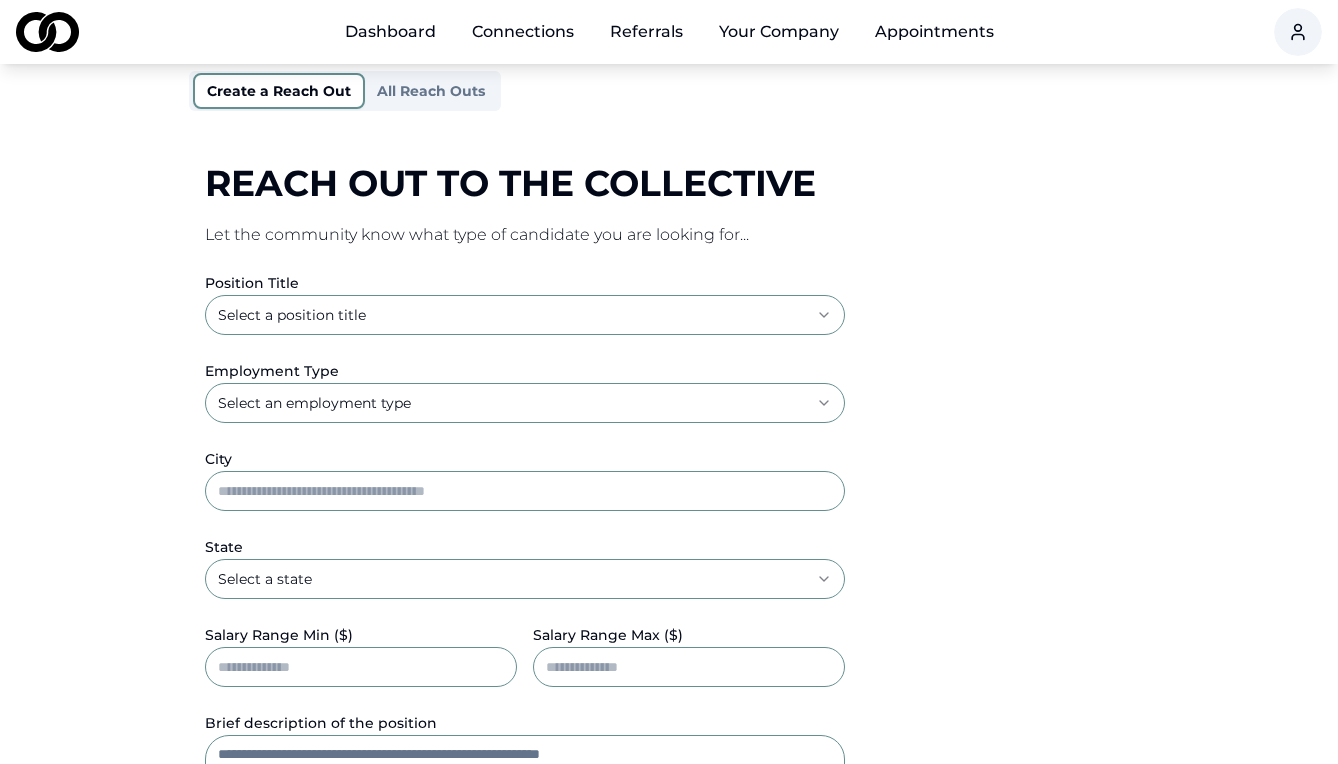 scroll, scrollTop: 256, scrollLeft: 0, axis: vertical 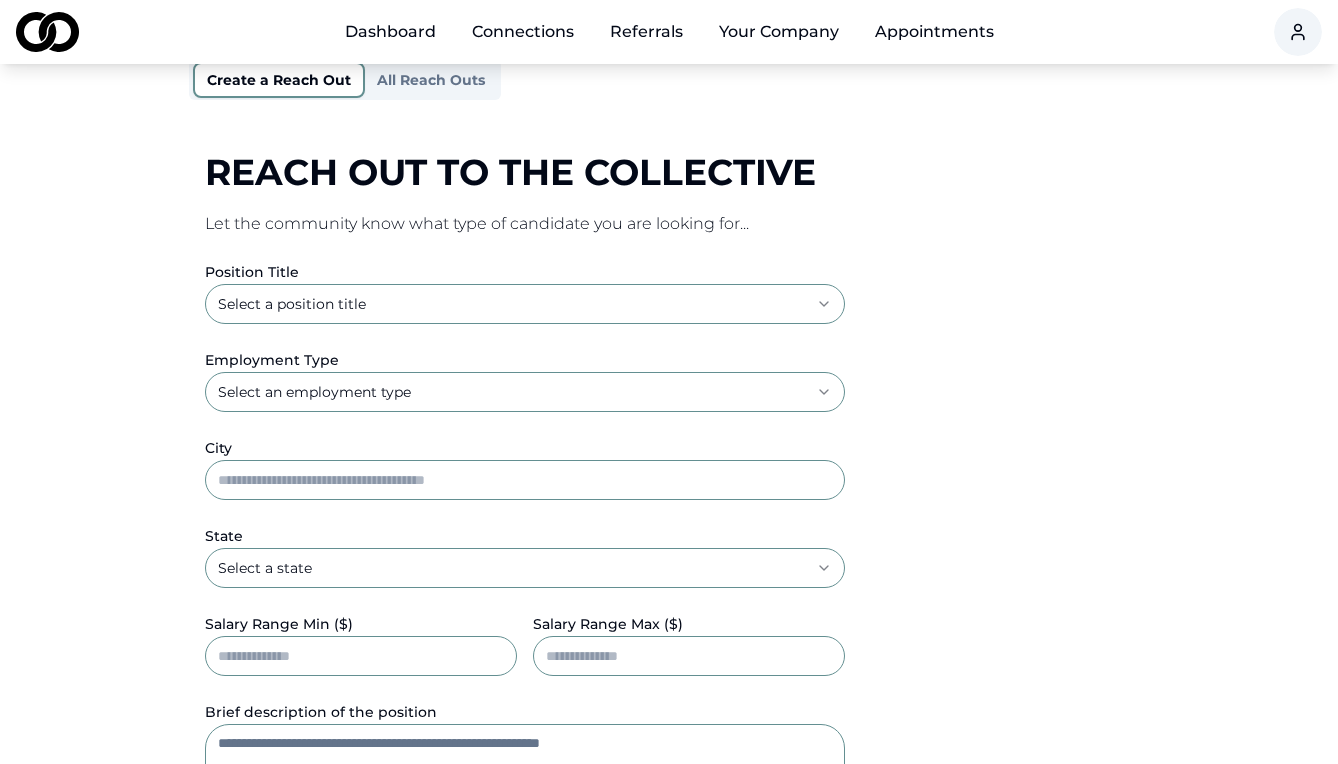 click on "**********" at bounding box center [669, 126] 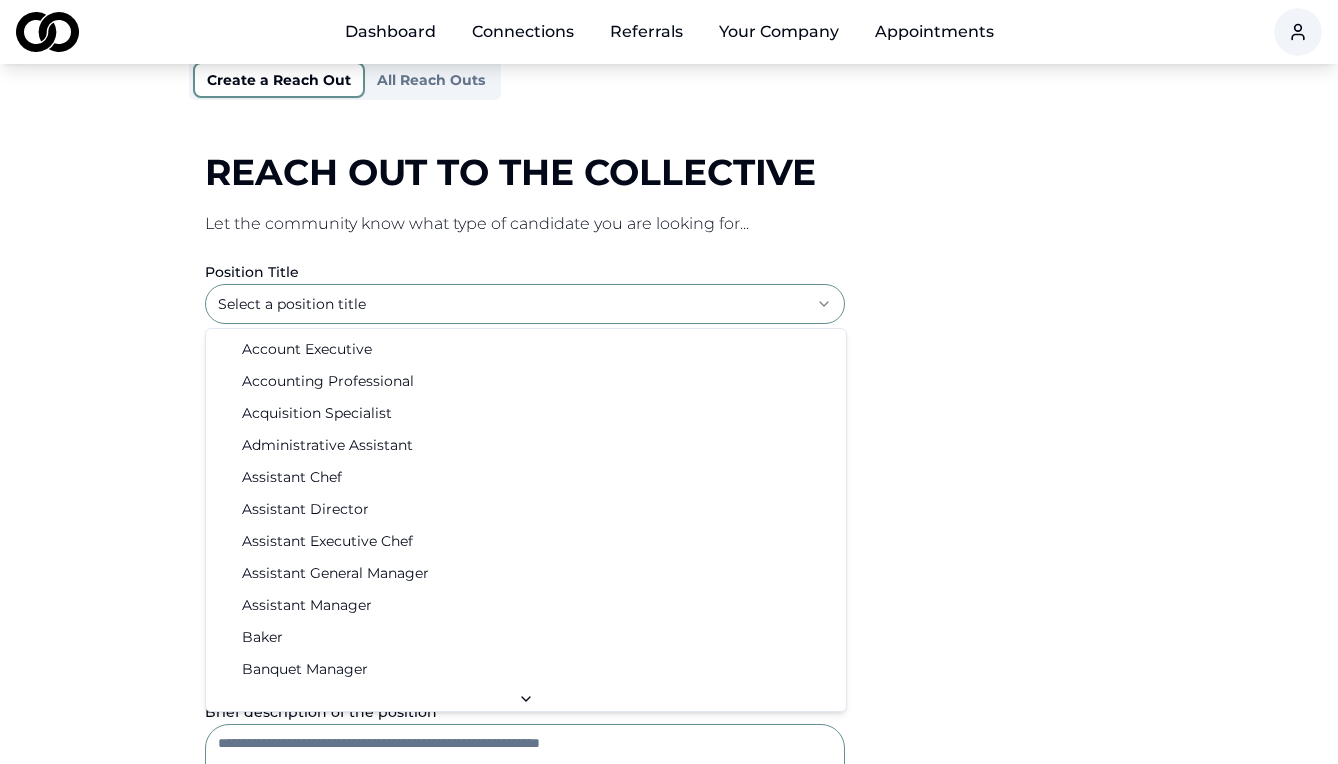click on "**********" at bounding box center [669, 126] 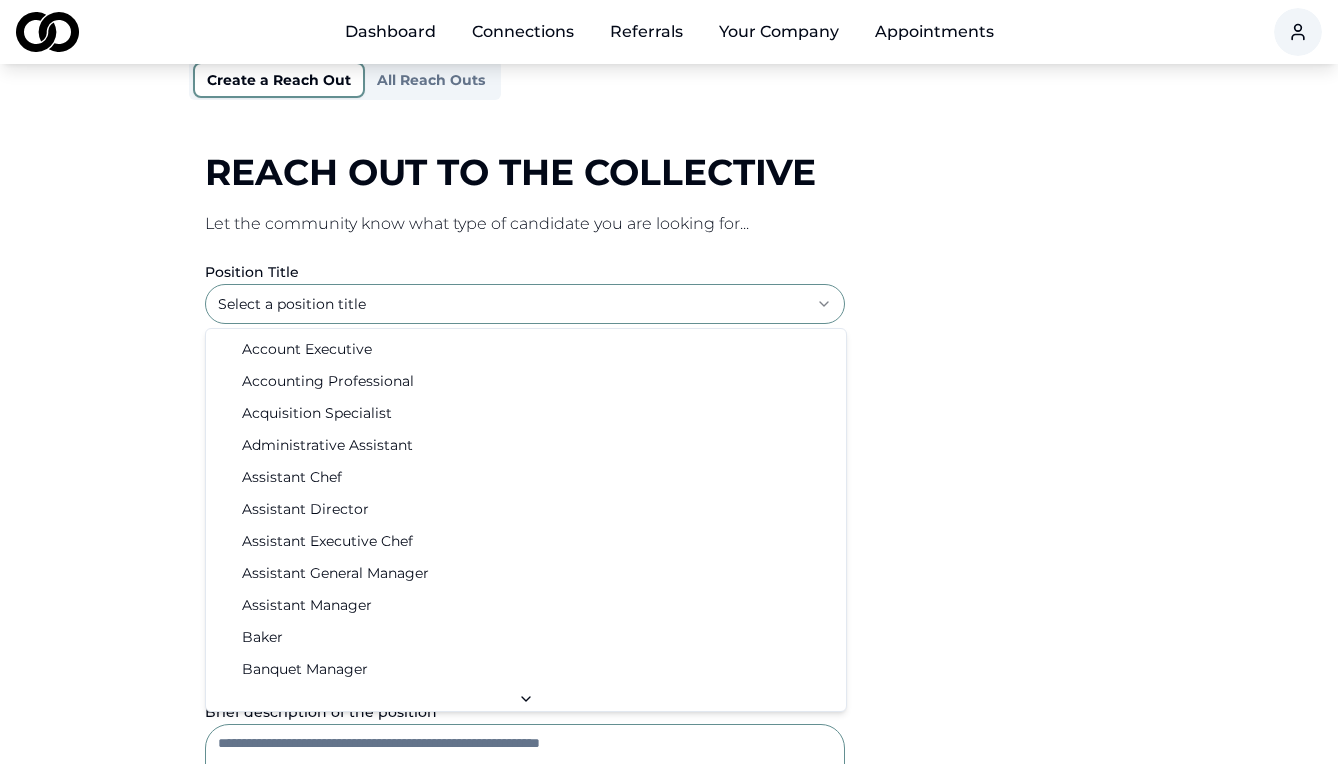 scroll, scrollTop: 449, scrollLeft: 0, axis: vertical 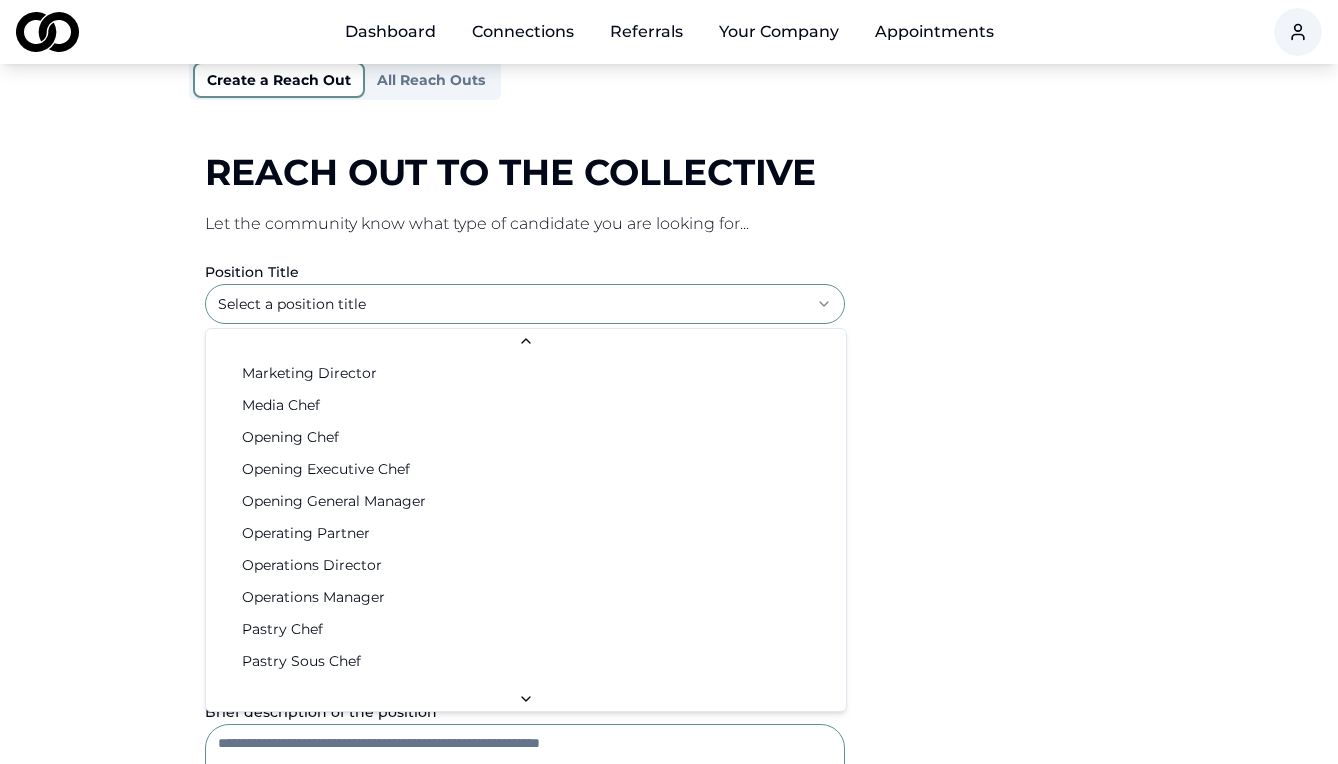 click on "**********" at bounding box center [669, 126] 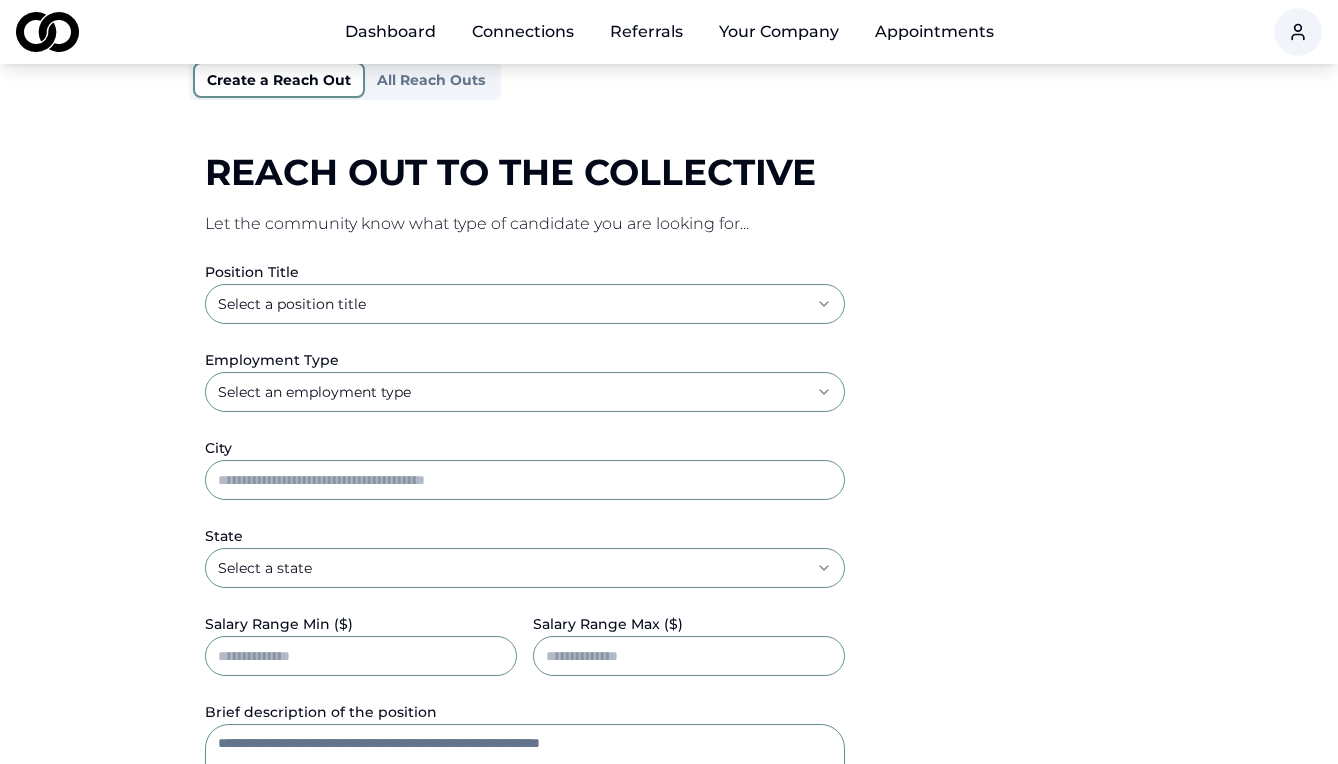 click on "**********" at bounding box center (669, 126) 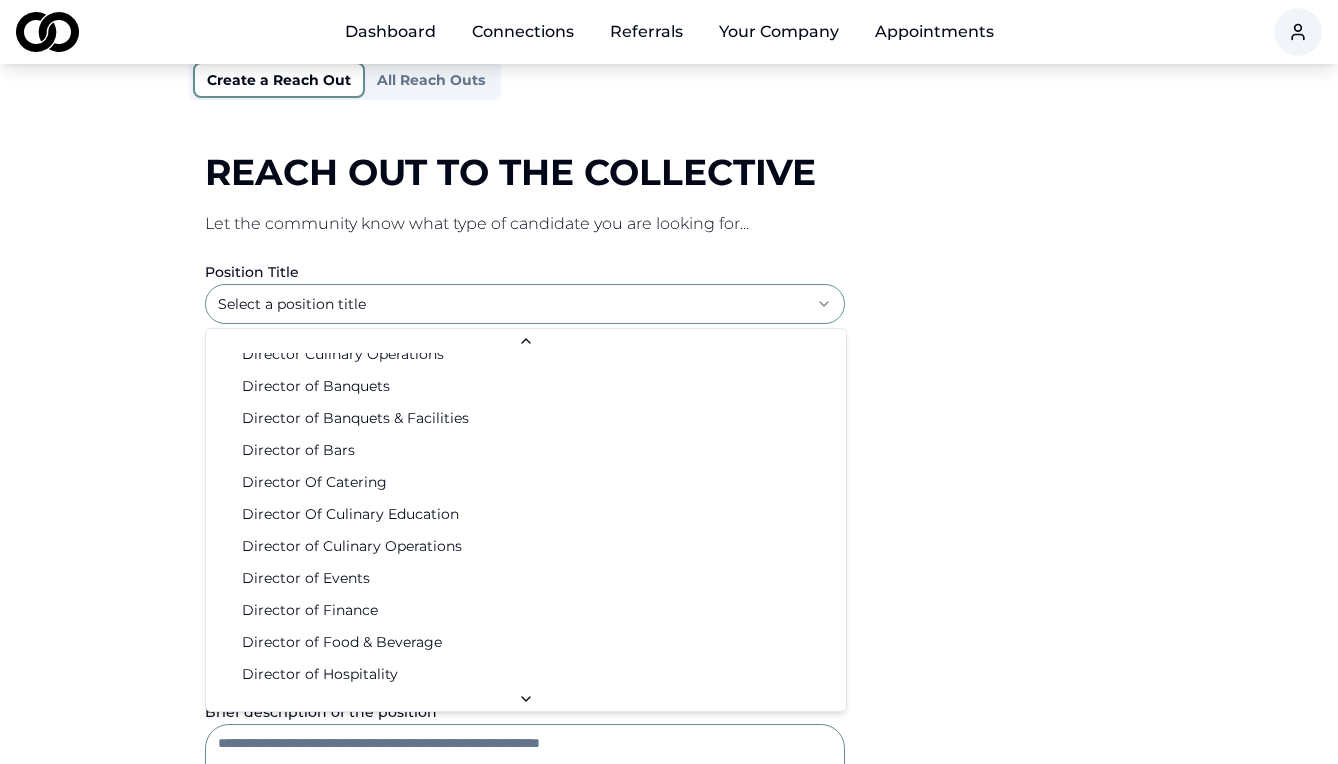 scroll, scrollTop: 932, scrollLeft: 0, axis: vertical 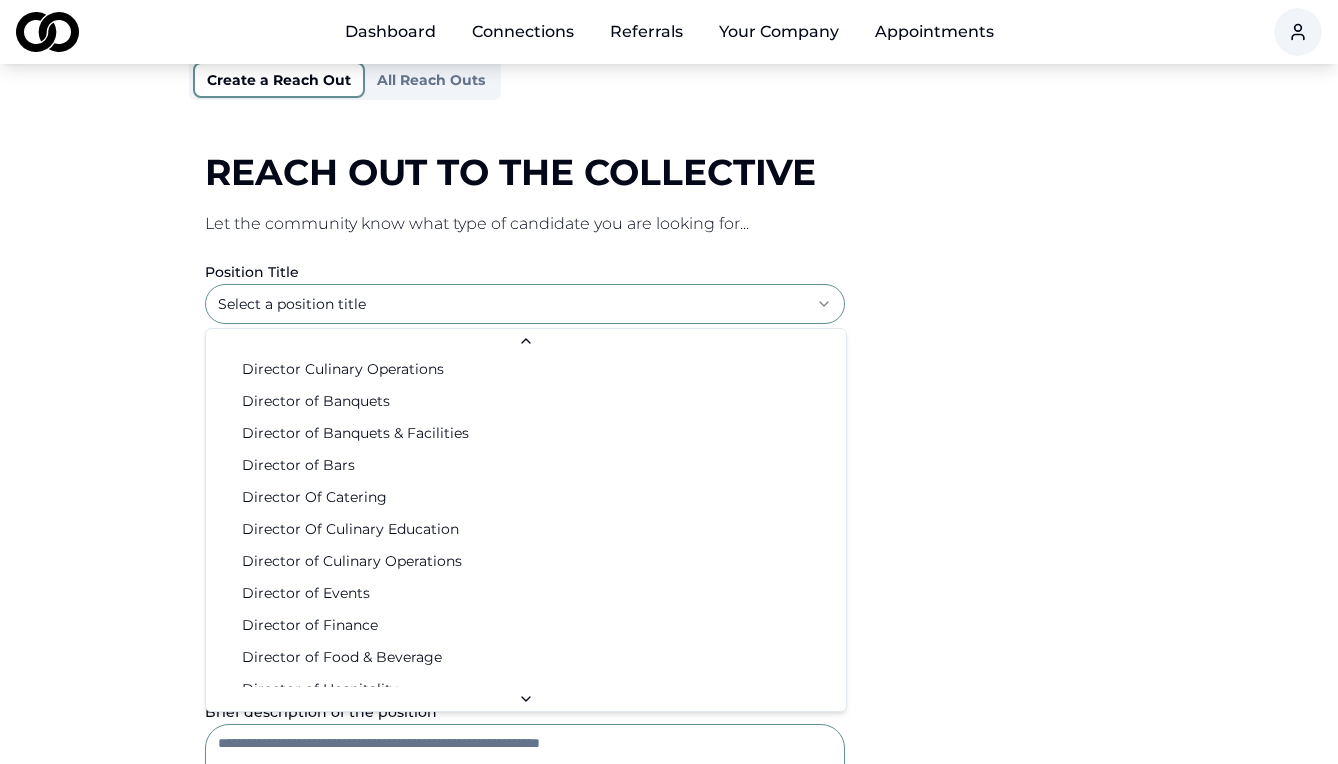 click on "**********" at bounding box center (669, 126) 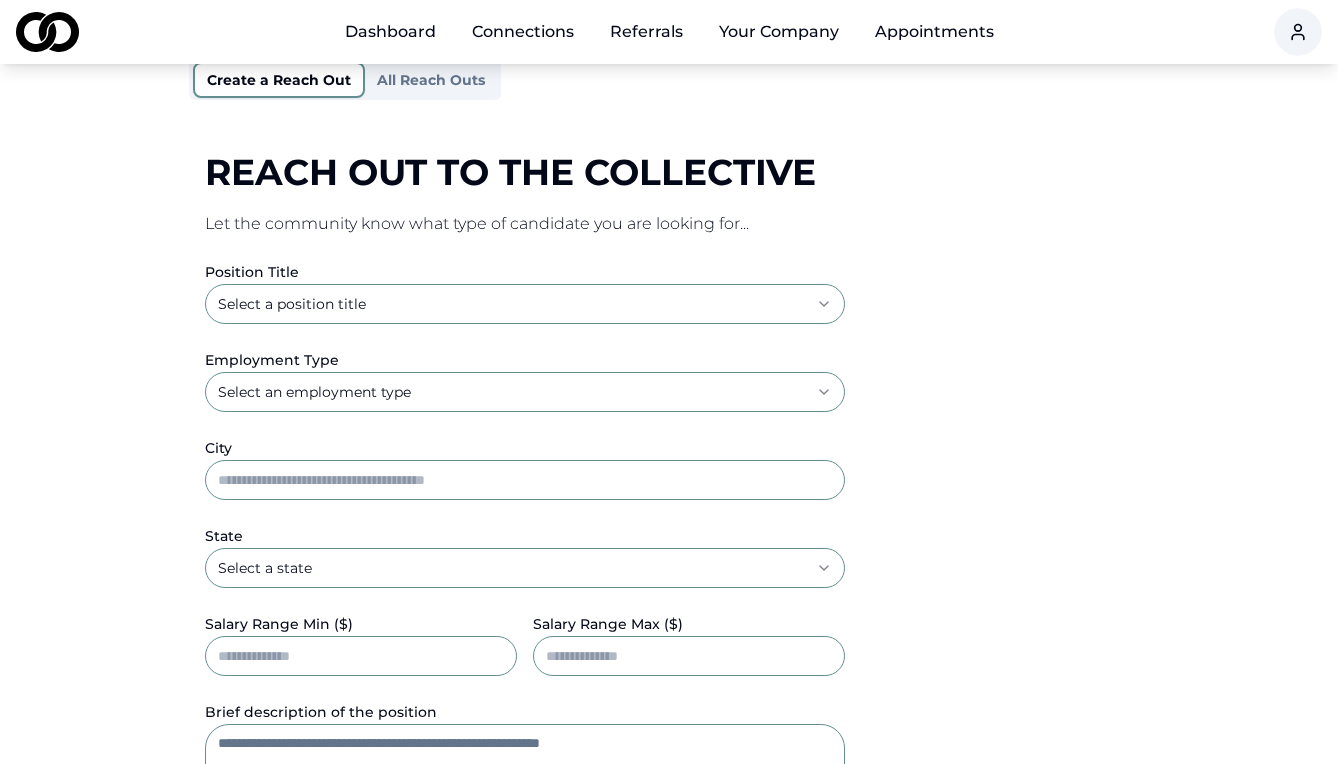 click on "**********" at bounding box center [669, 126] 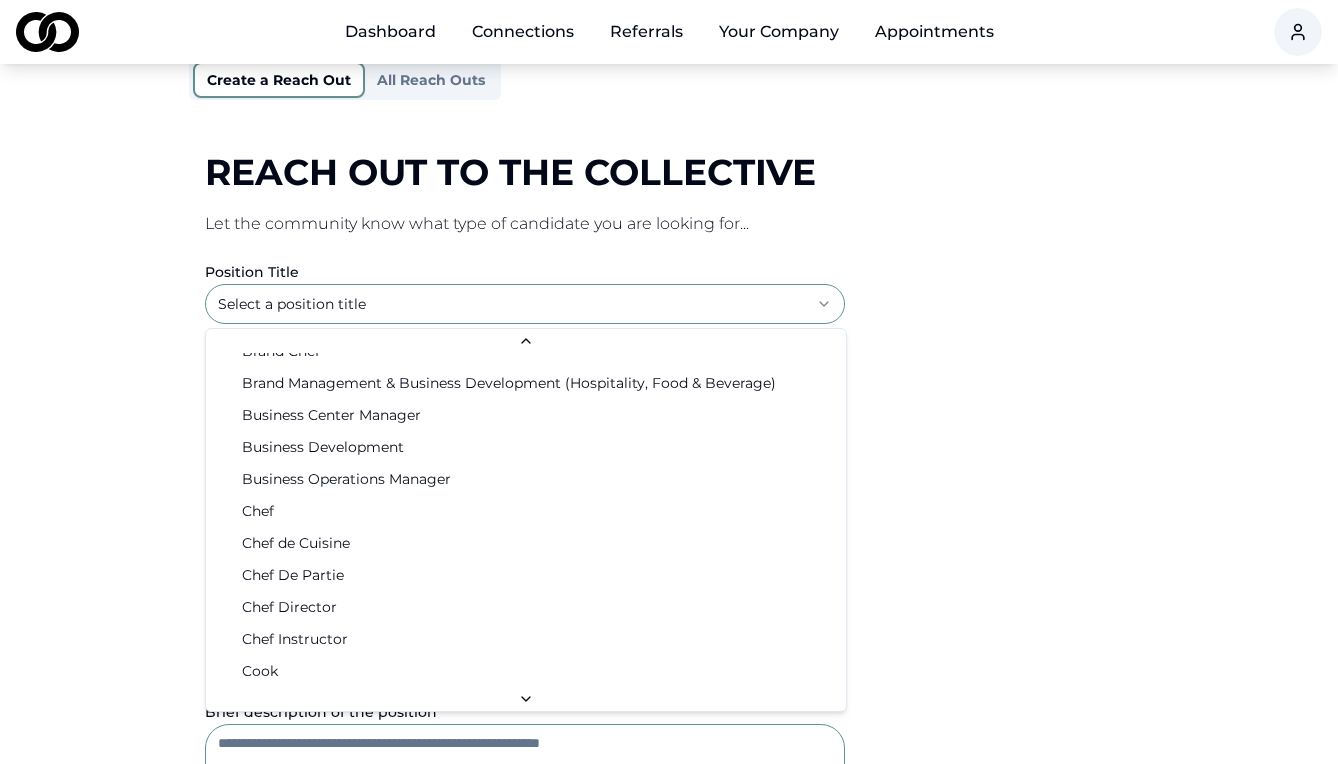 scroll, scrollTop: 653, scrollLeft: 0, axis: vertical 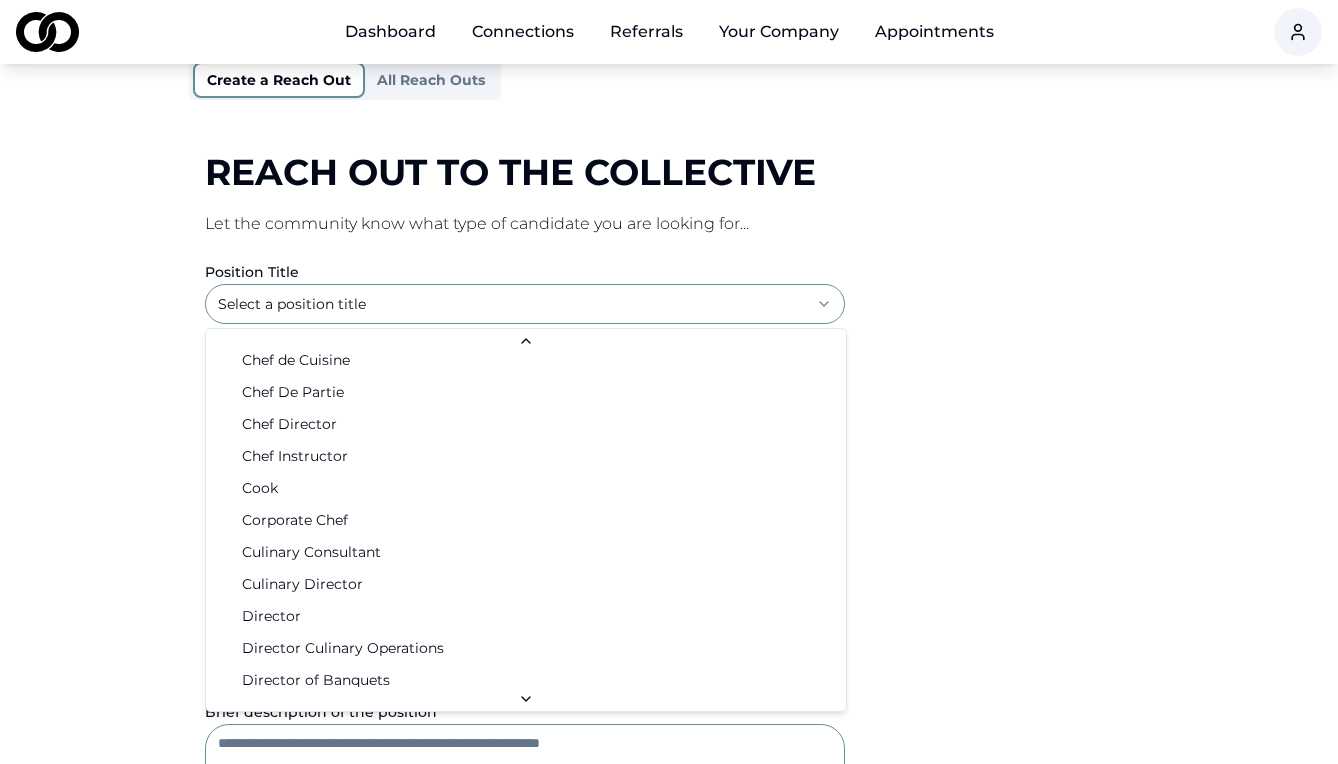 select on "**********" 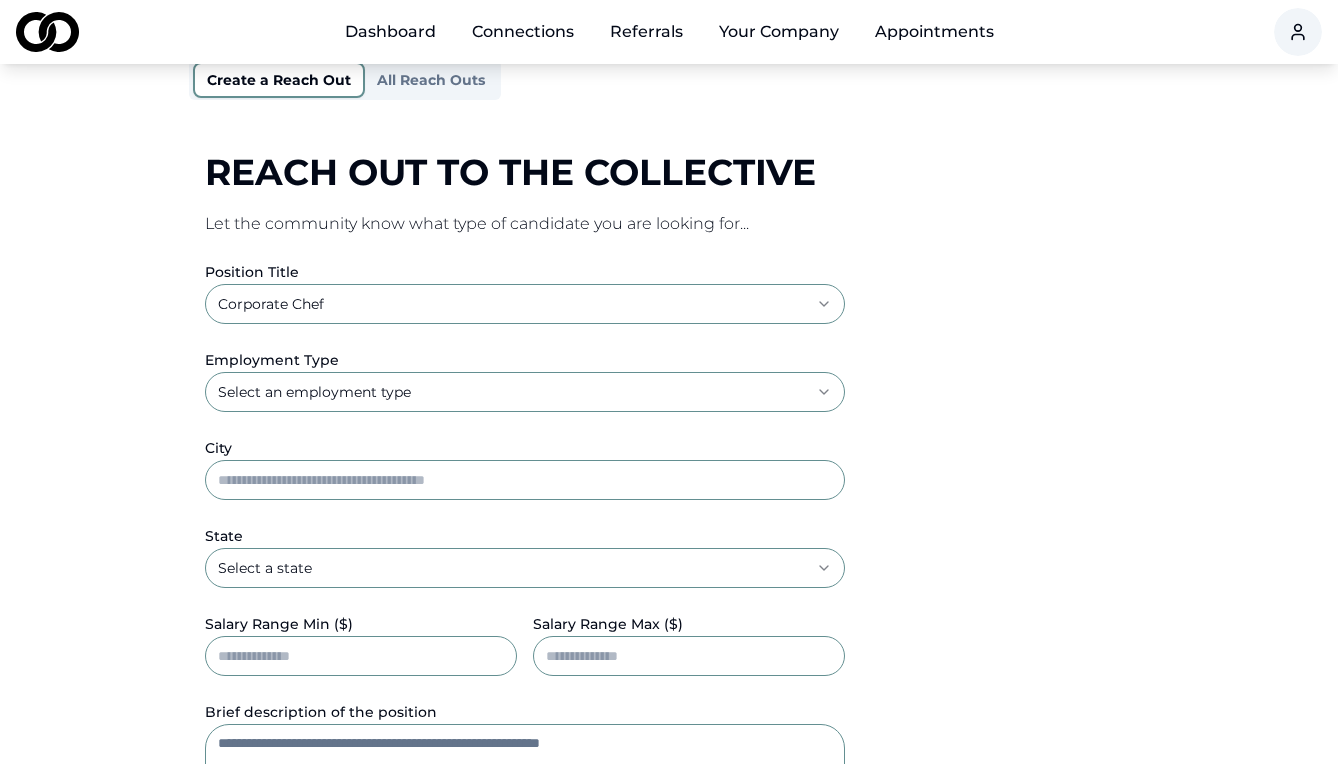 click on "**********" at bounding box center [669, 126] 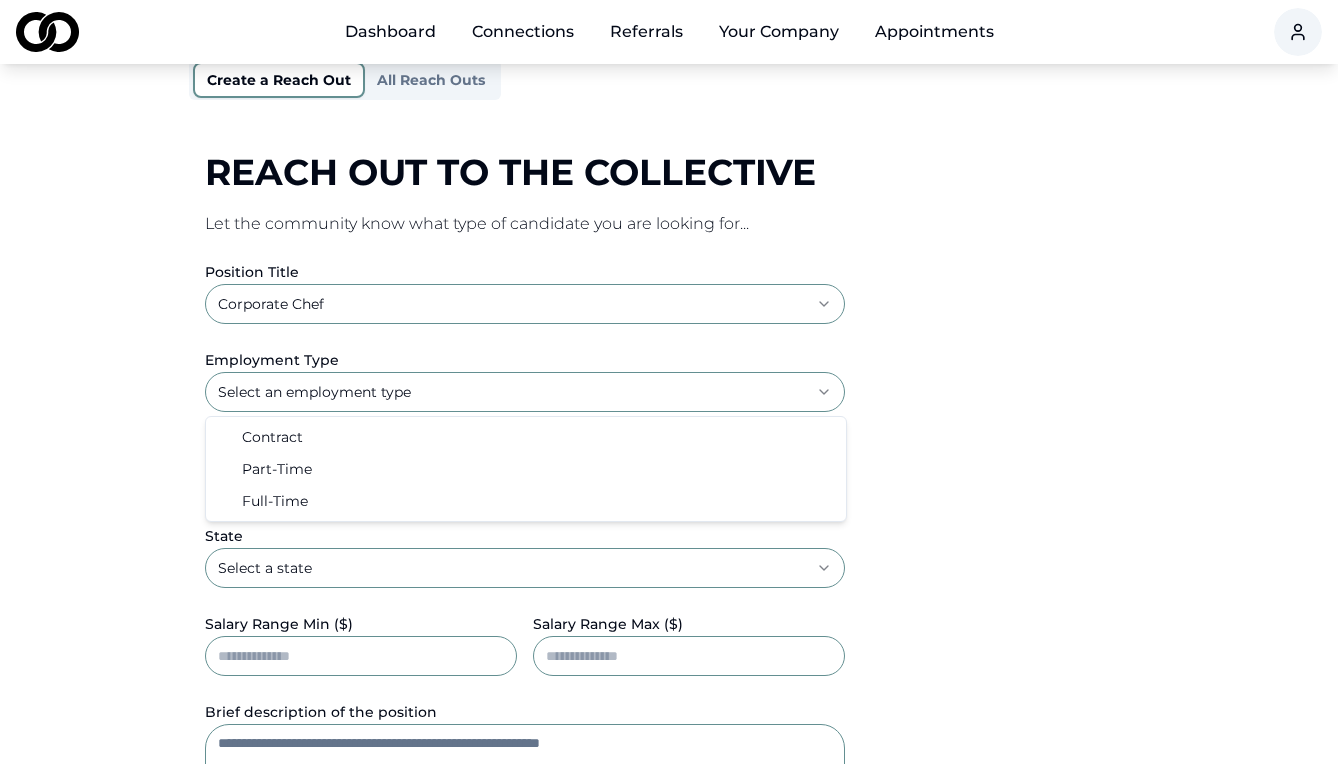 select on "*********" 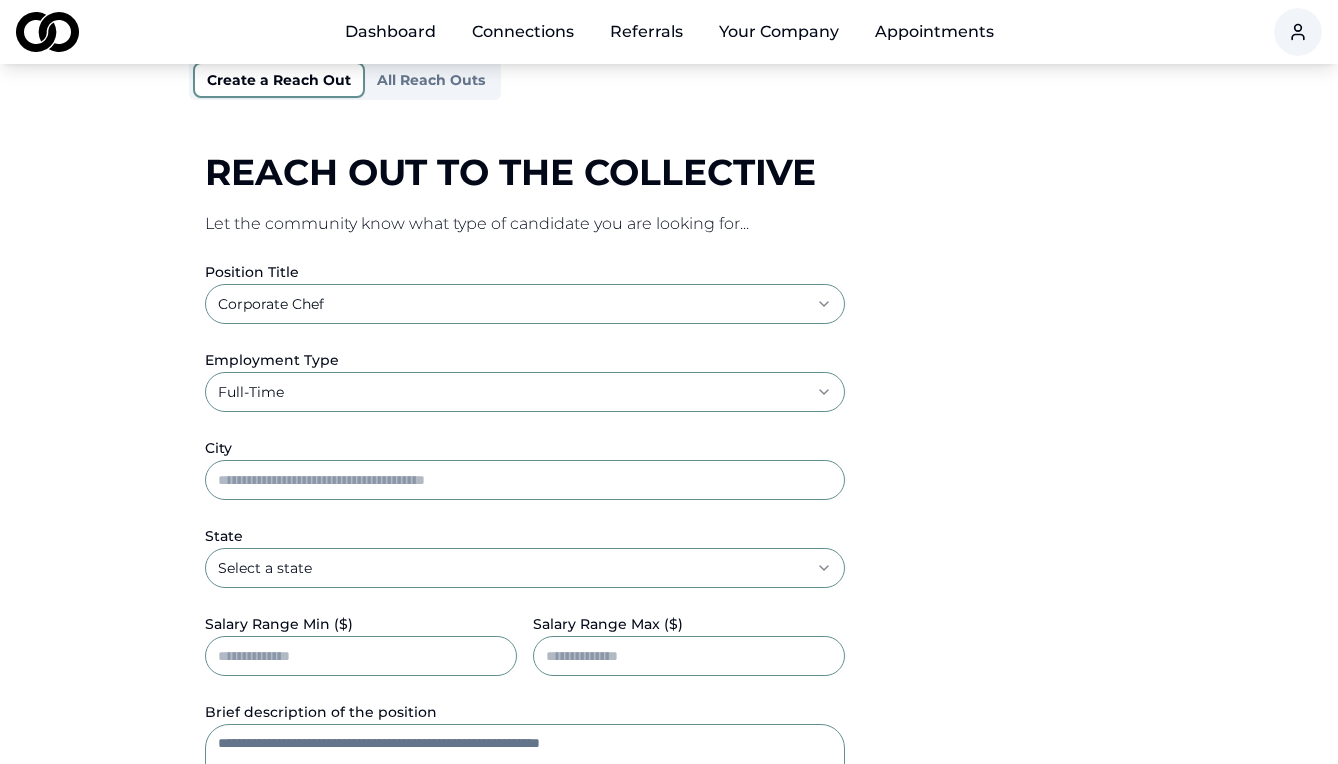click on "City" at bounding box center [525, 480] 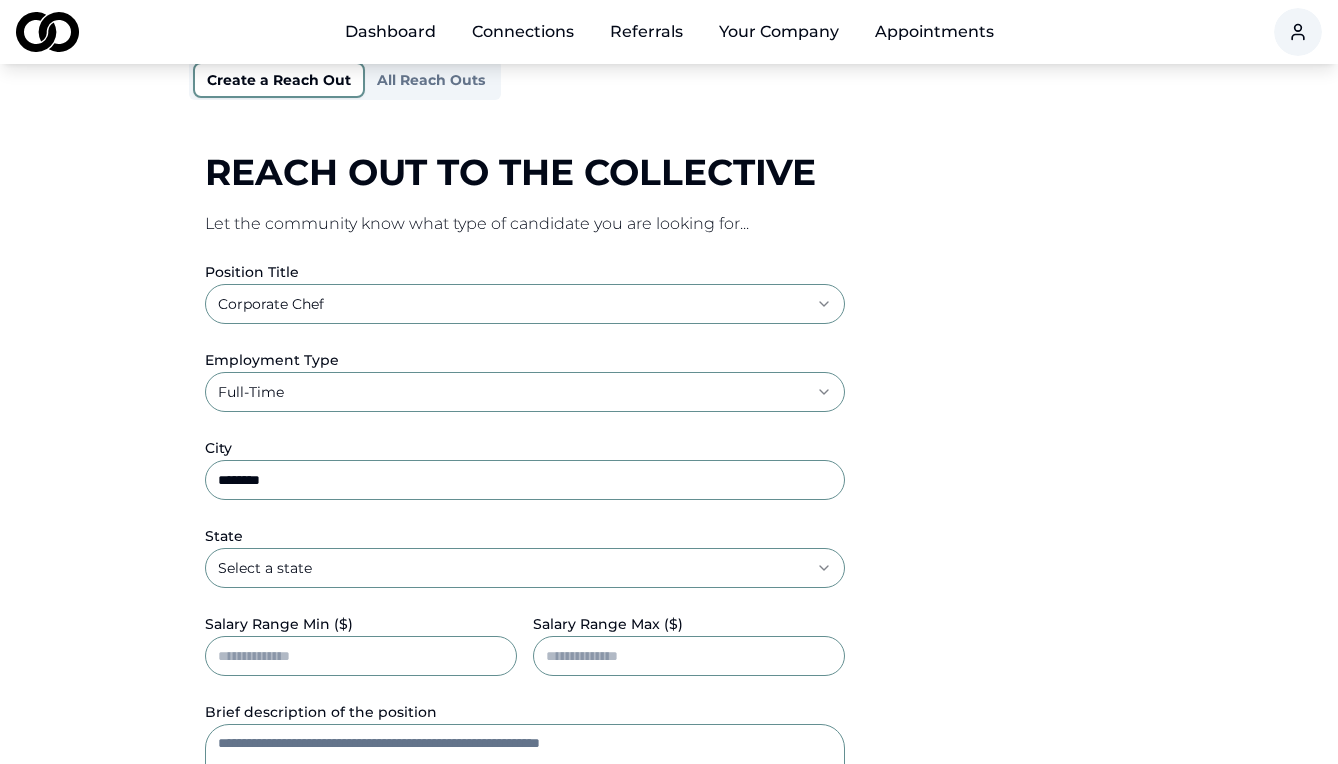 type on "********" 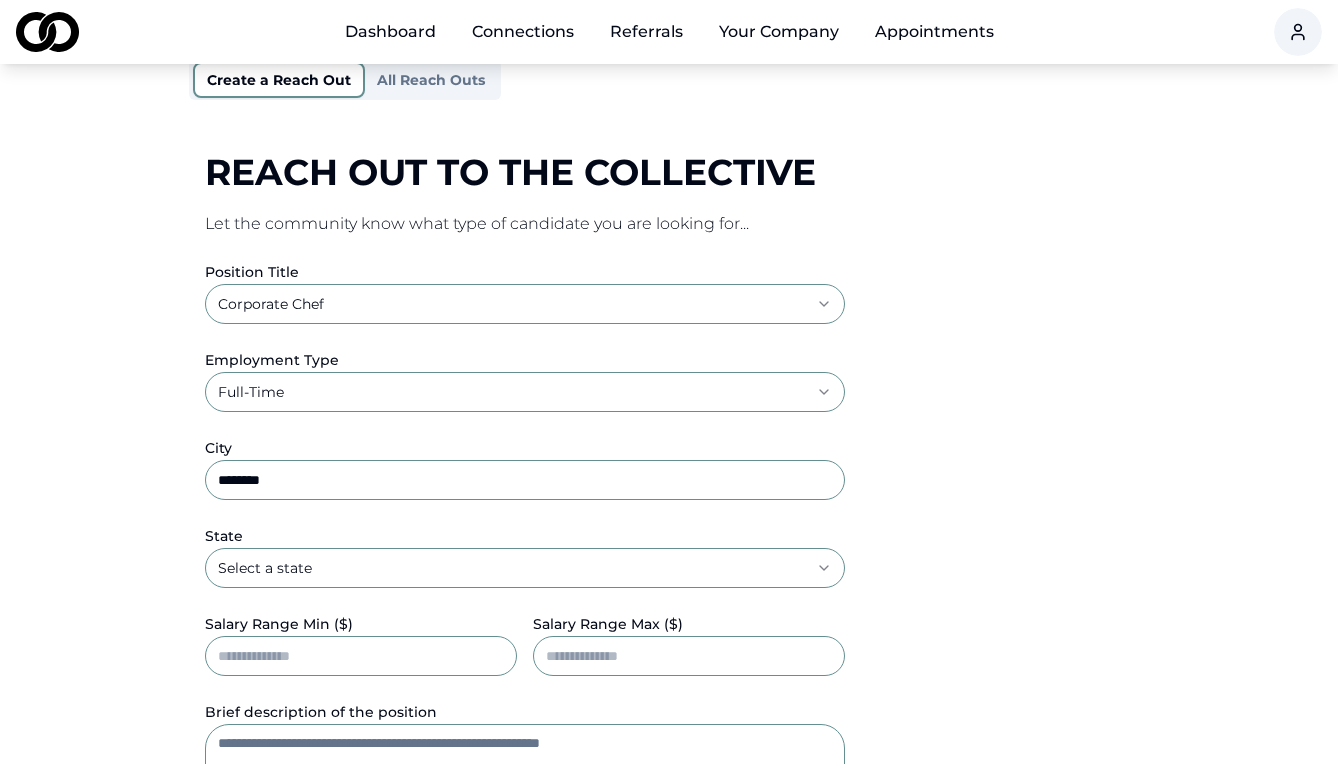 click on "**********" at bounding box center [669, 126] 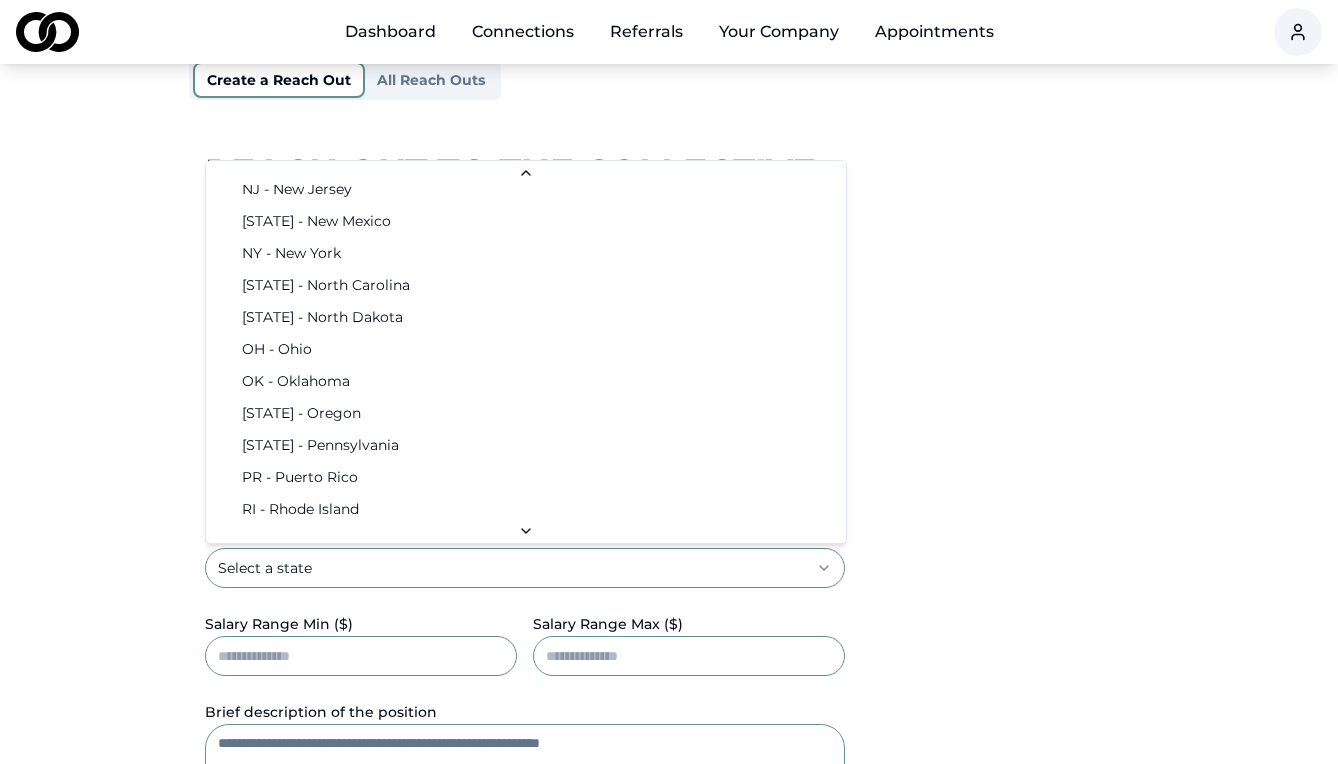 scroll, scrollTop: 967, scrollLeft: 0, axis: vertical 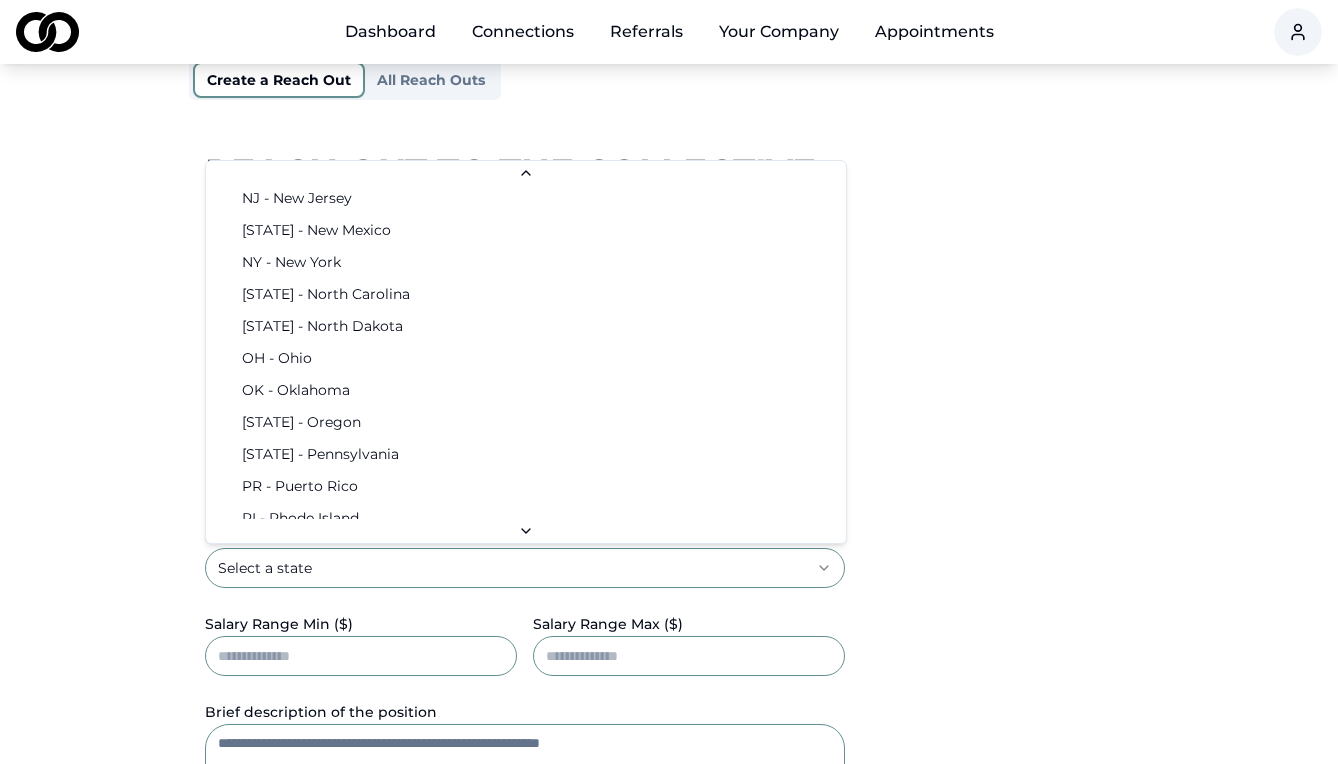select on "**" 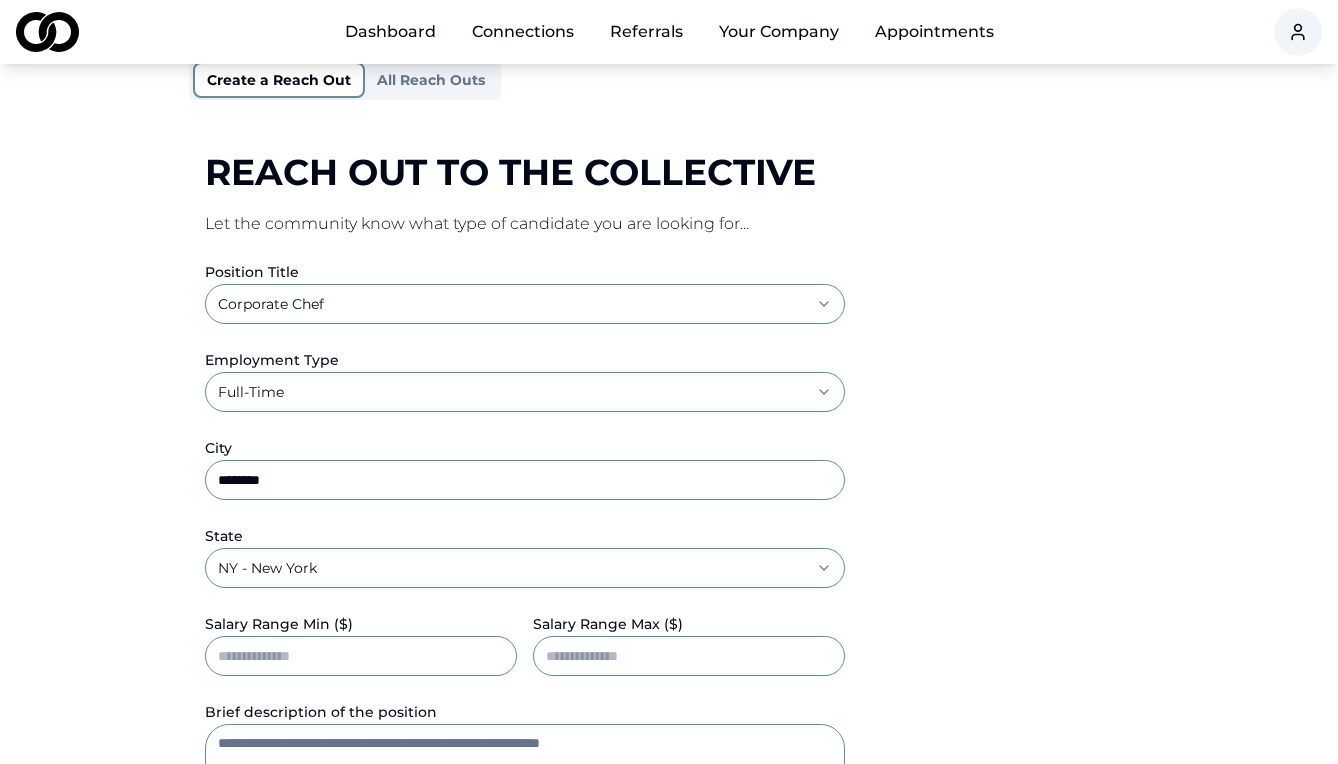 click on "Salary Range Min ($)" at bounding box center [361, 656] 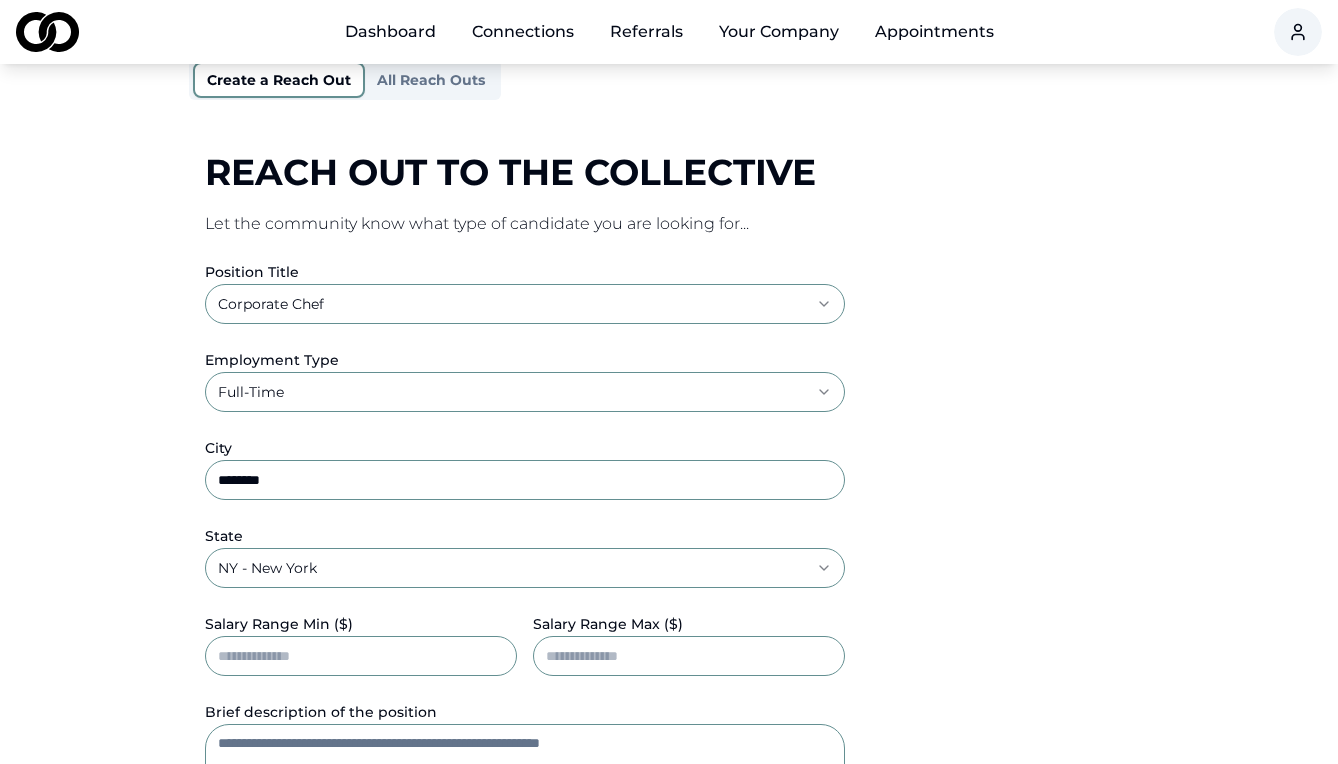 type on "******" 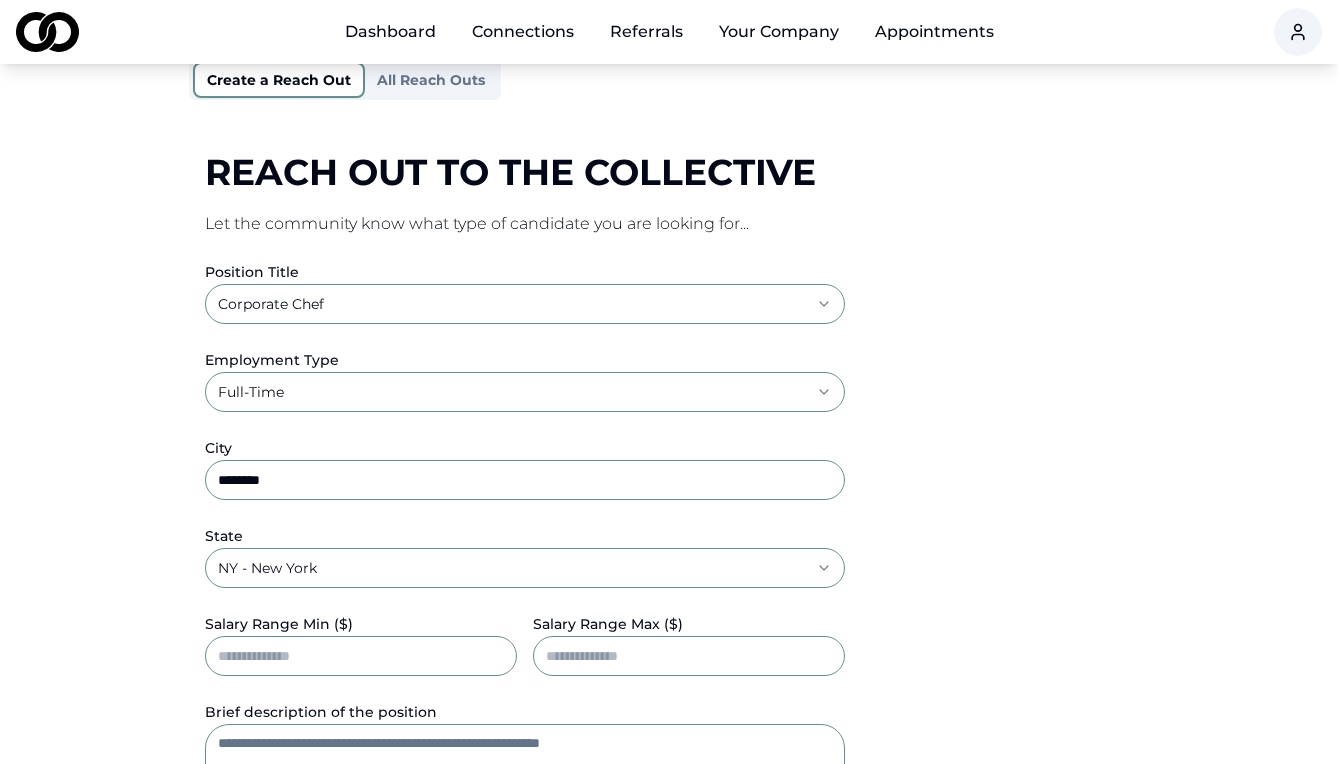 click on "**********" at bounding box center (669, 514) 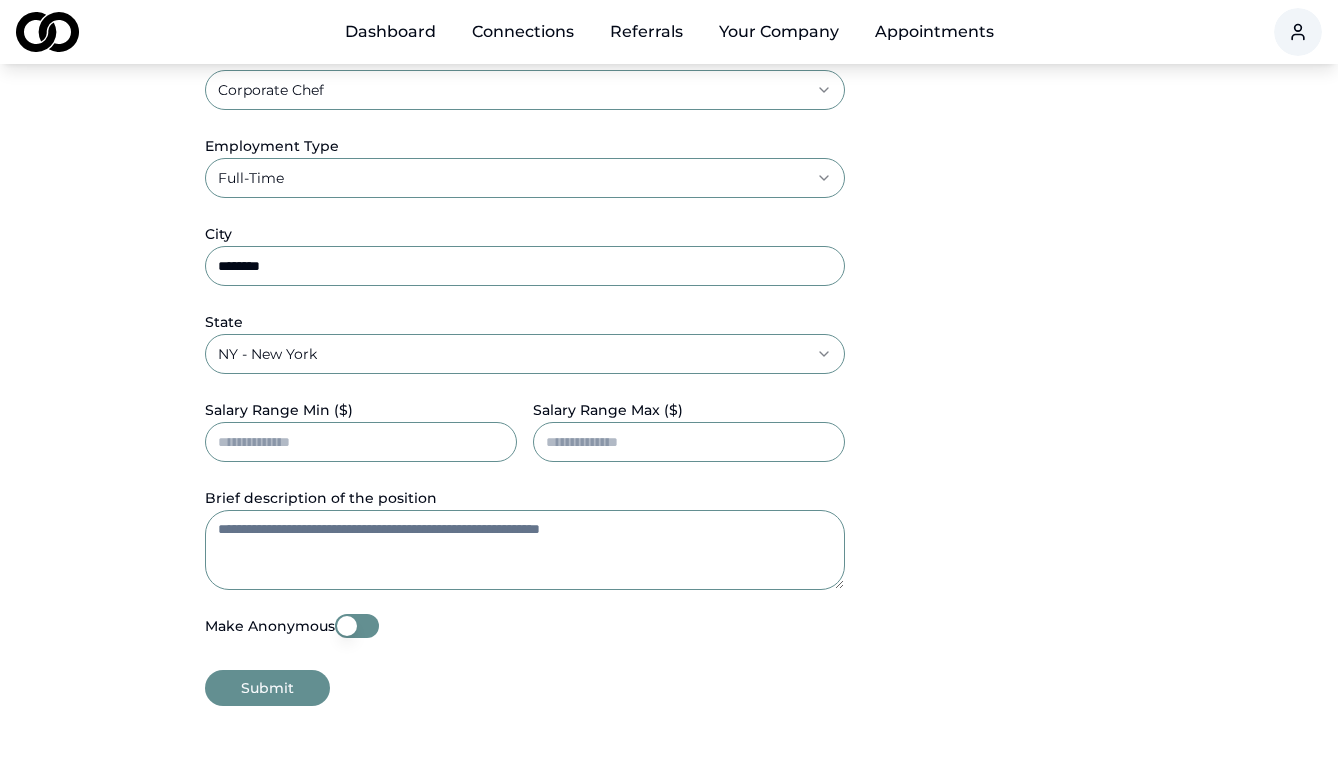 scroll, scrollTop: 508, scrollLeft: 0, axis: vertical 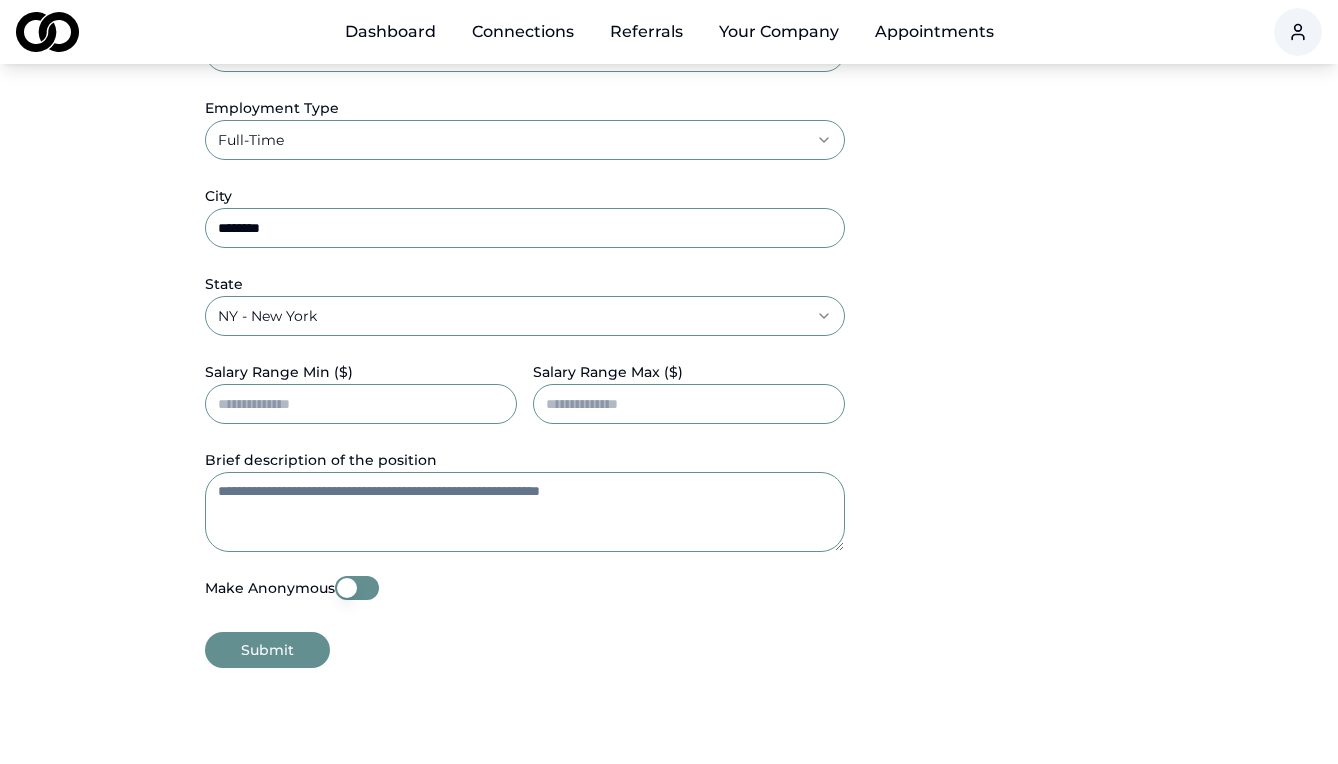 click on "Brief description of the position" at bounding box center [525, 512] 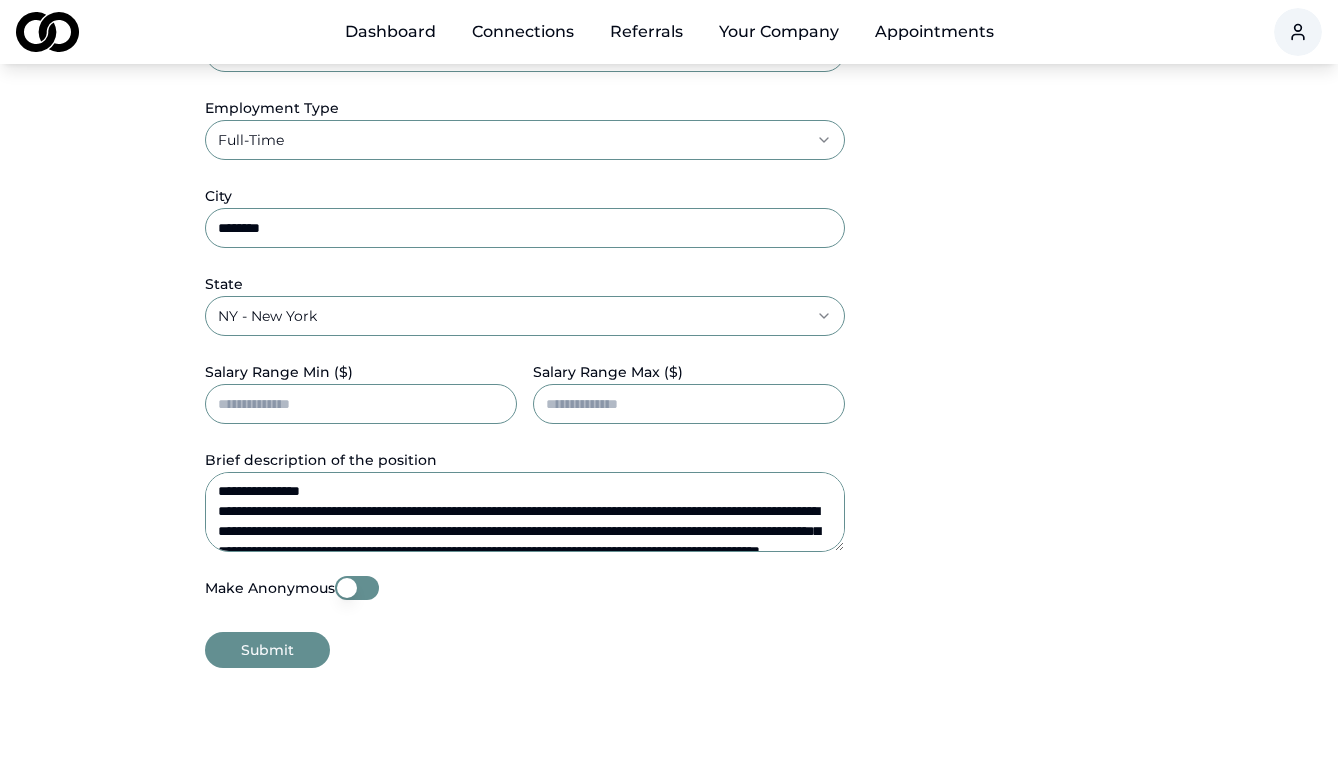 scroll, scrollTop: 5, scrollLeft: 0, axis: vertical 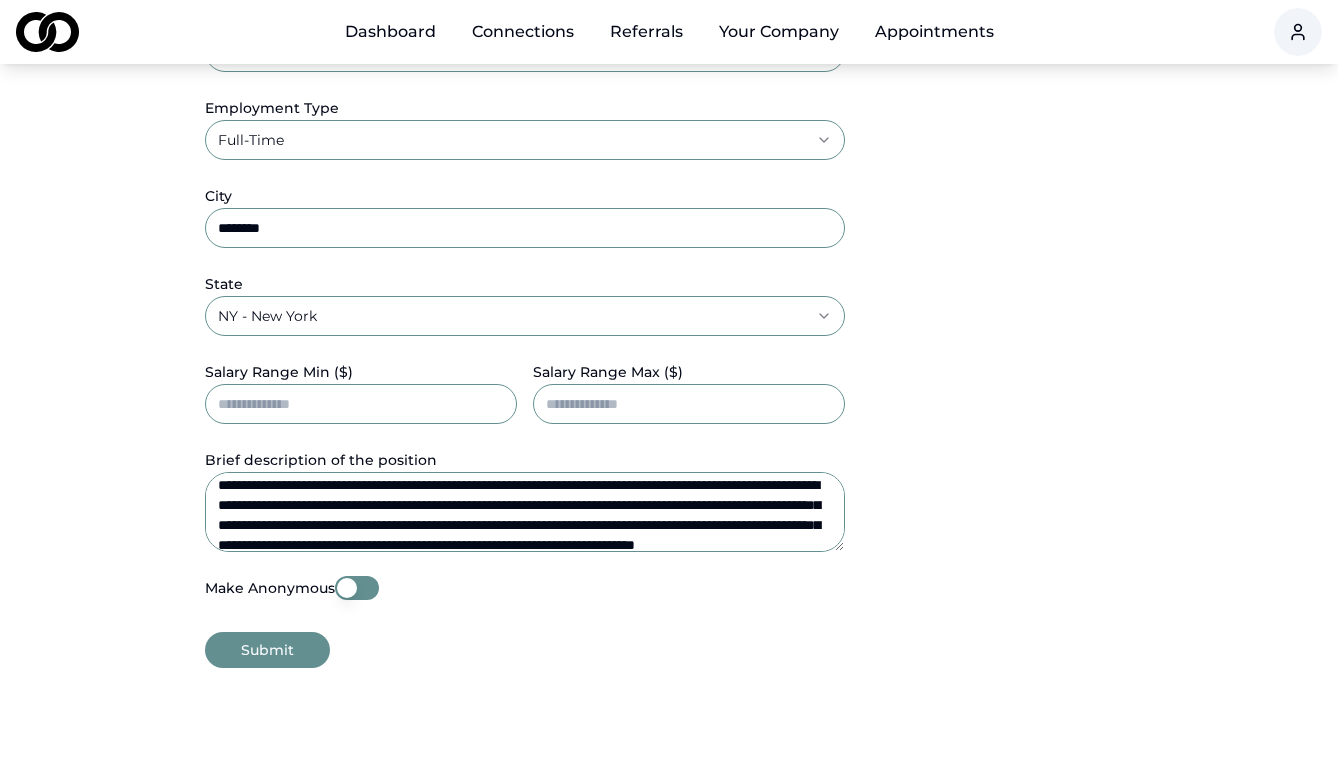 click on "Brief description of the position" at bounding box center [525, 512] 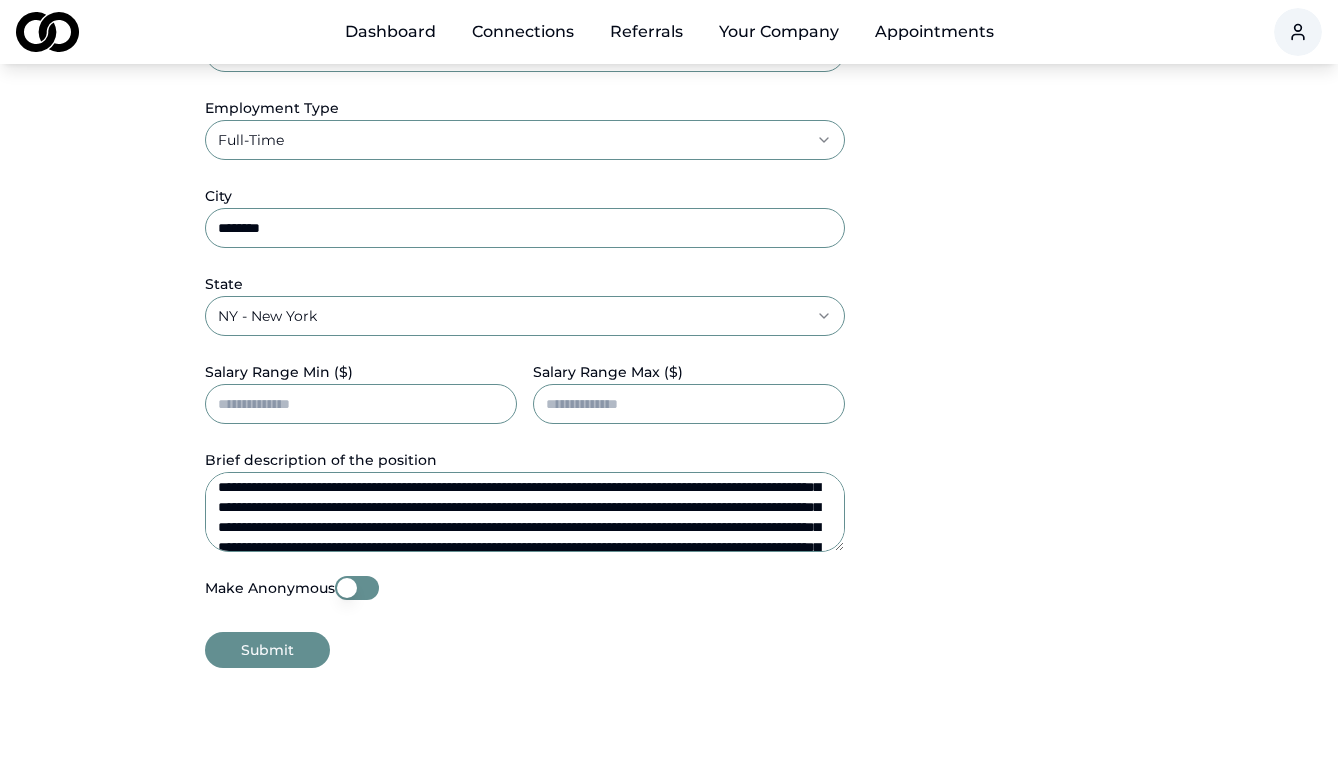 scroll, scrollTop: 186, scrollLeft: 0, axis: vertical 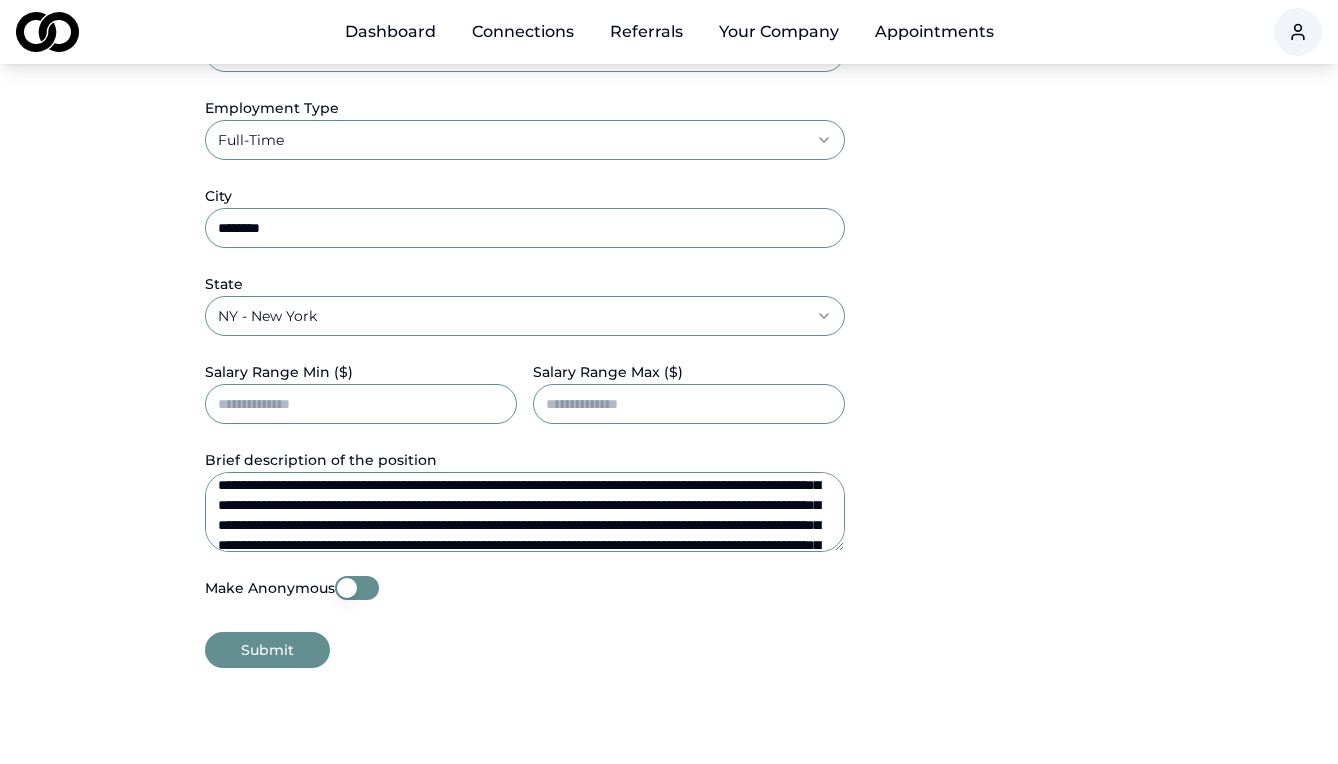 click on "Brief description of the position" at bounding box center [525, 512] 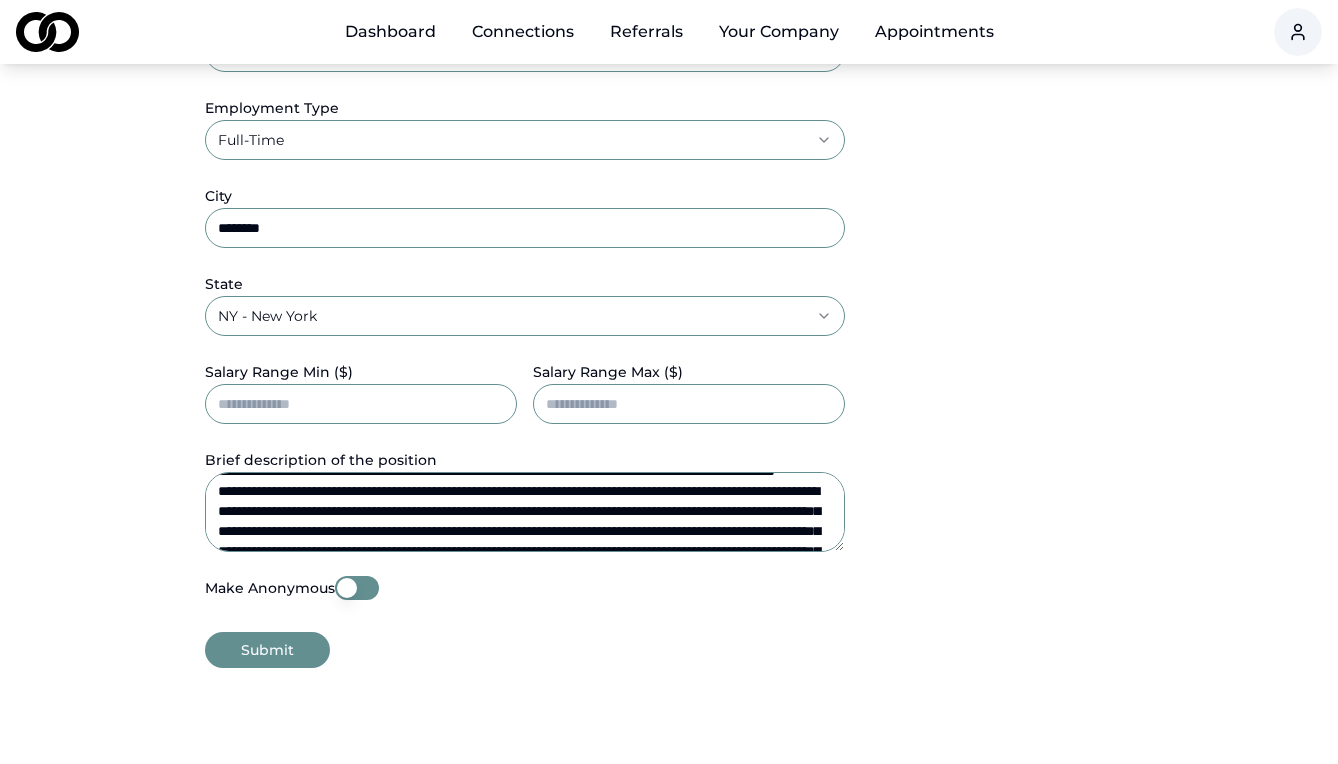 scroll, scrollTop: 411, scrollLeft: 0, axis: vertical 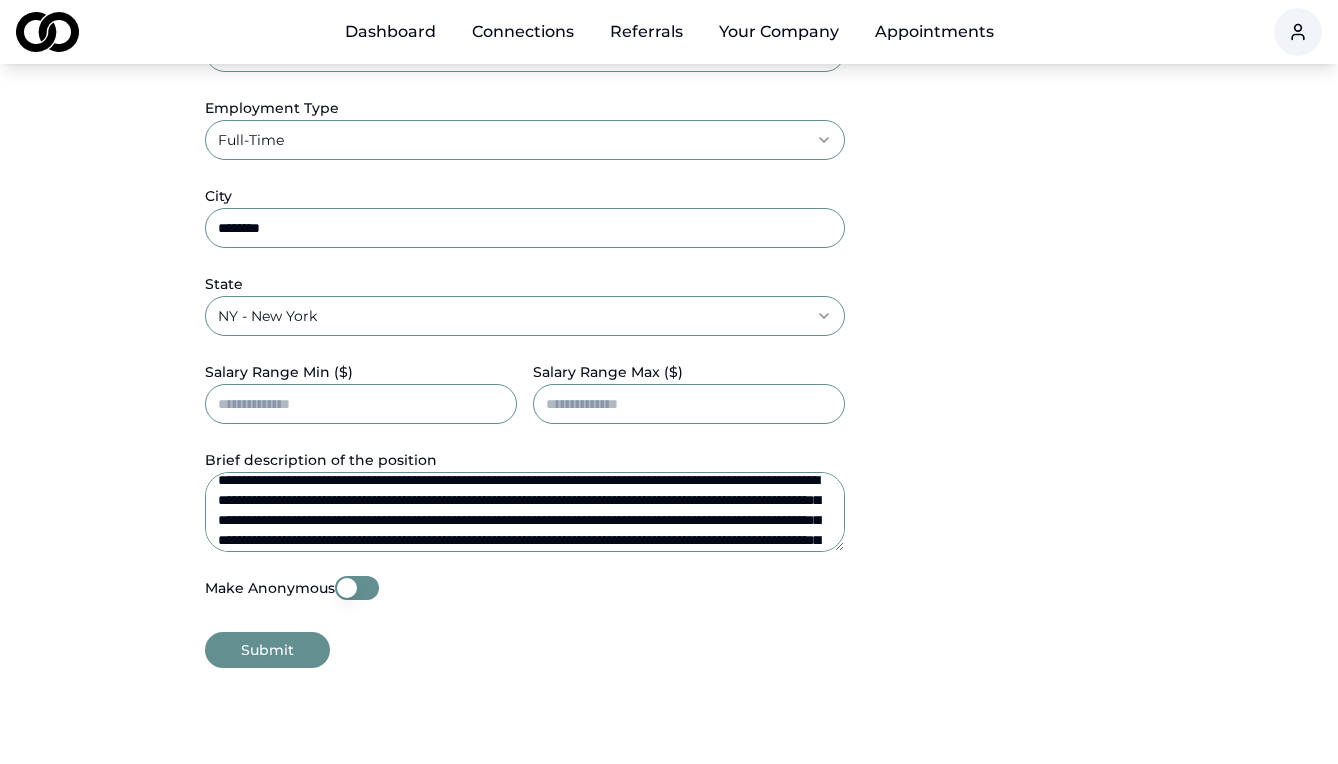 click on "Brief description of the position" at bounding box center [525, 512] 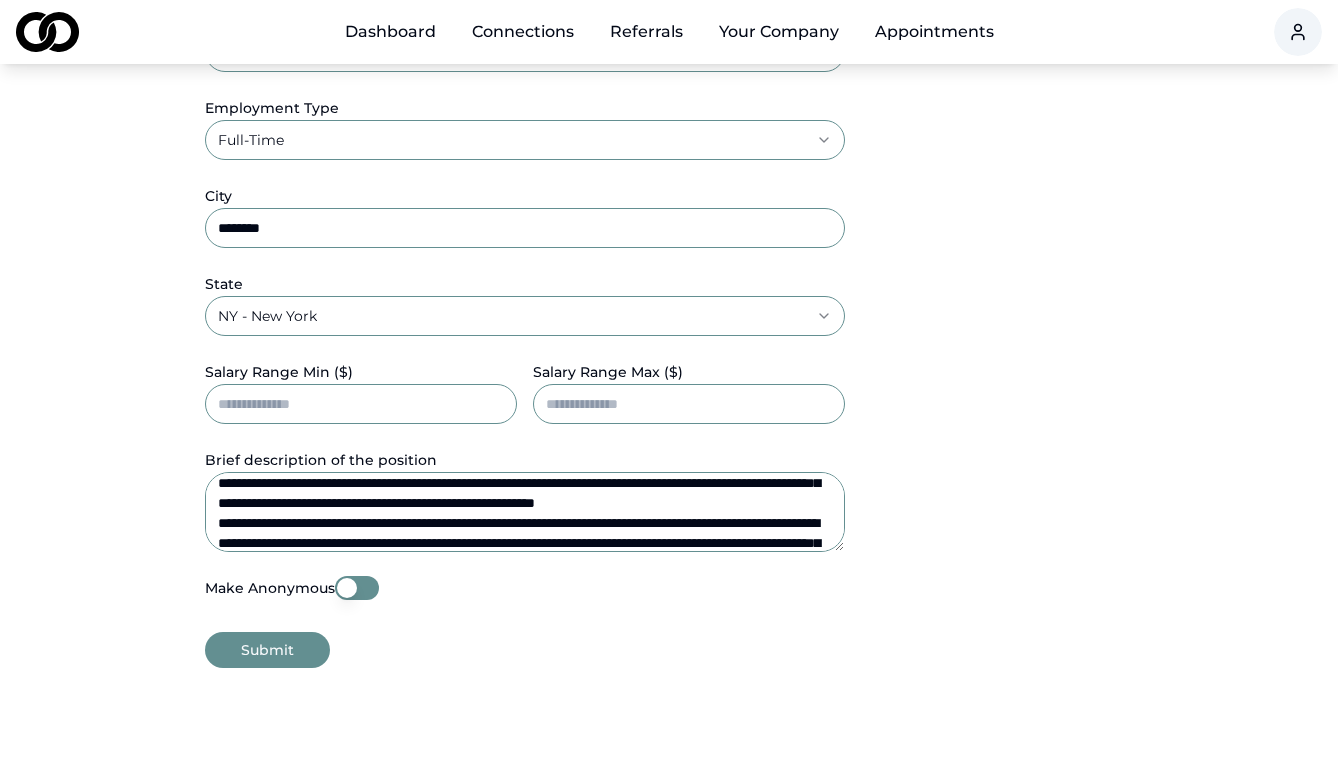 scroll, scrollTop: 492, scrollLeft: 0, axis: vertical 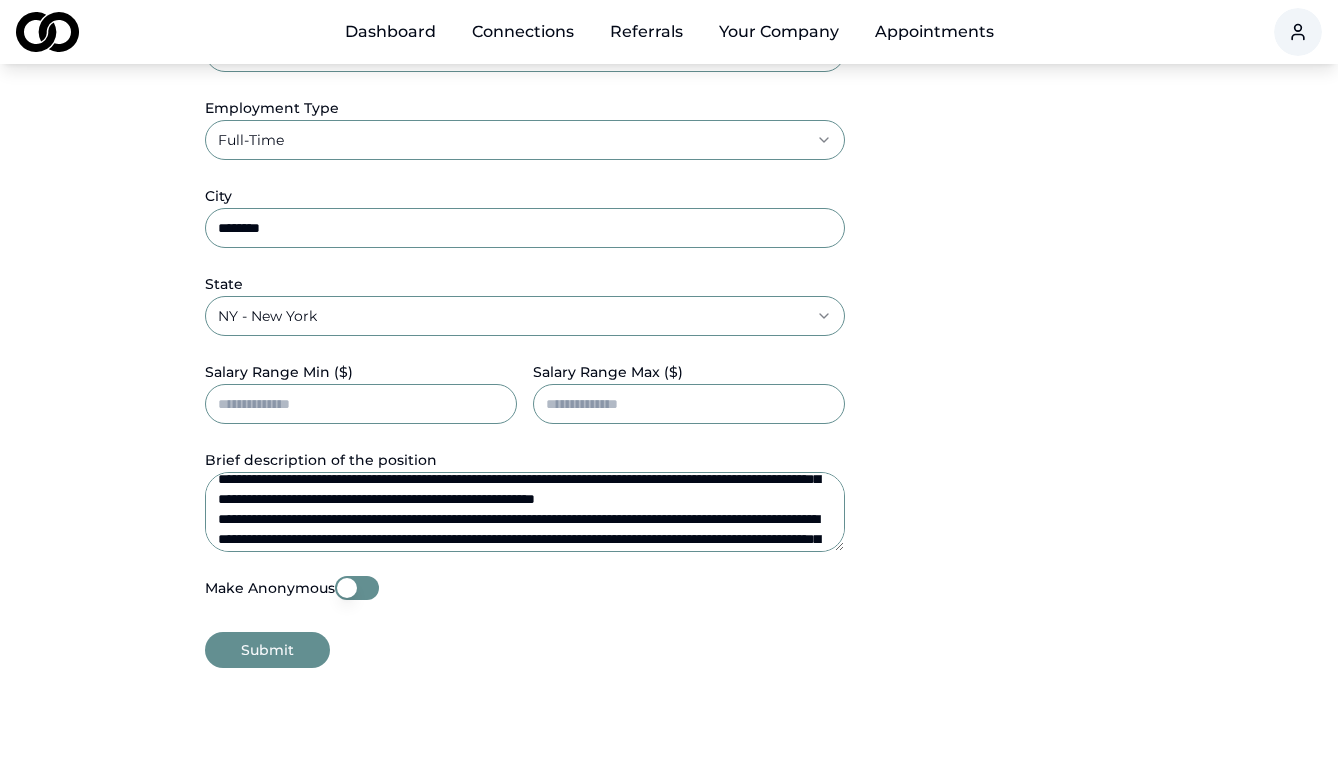 click on "Brief description of the position" at bounding box center [525, 512] 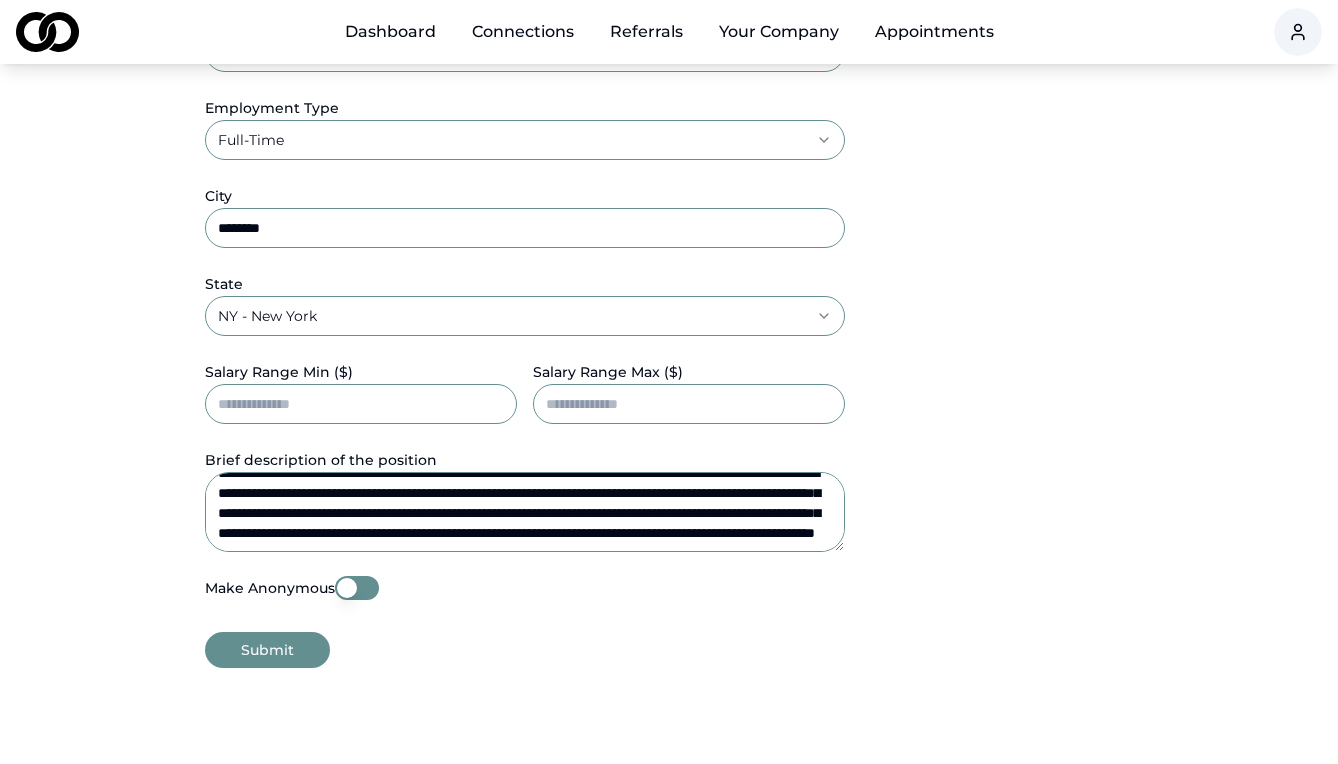 scroll, scrollTop: 571, scrollLeft: 0, axis: vertical 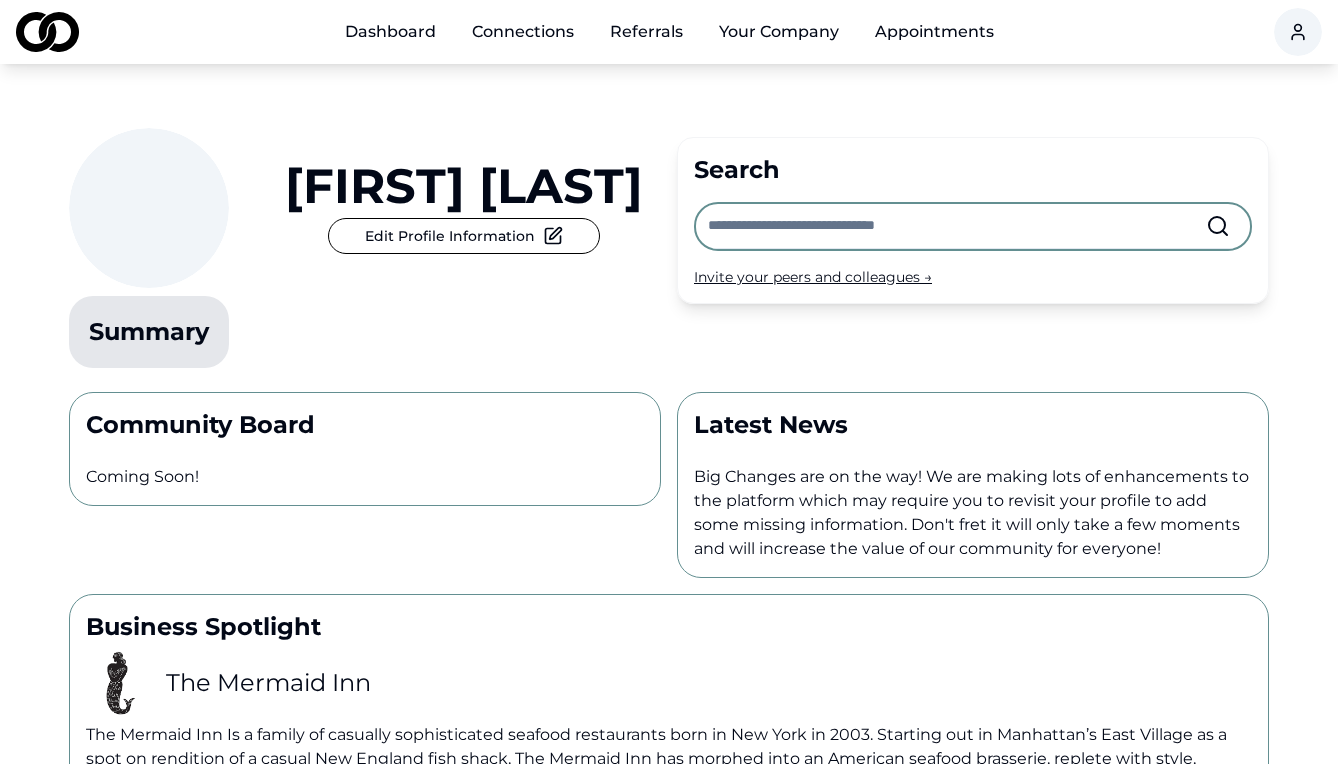 click on "Referrals" at bounding box center [646, 32] 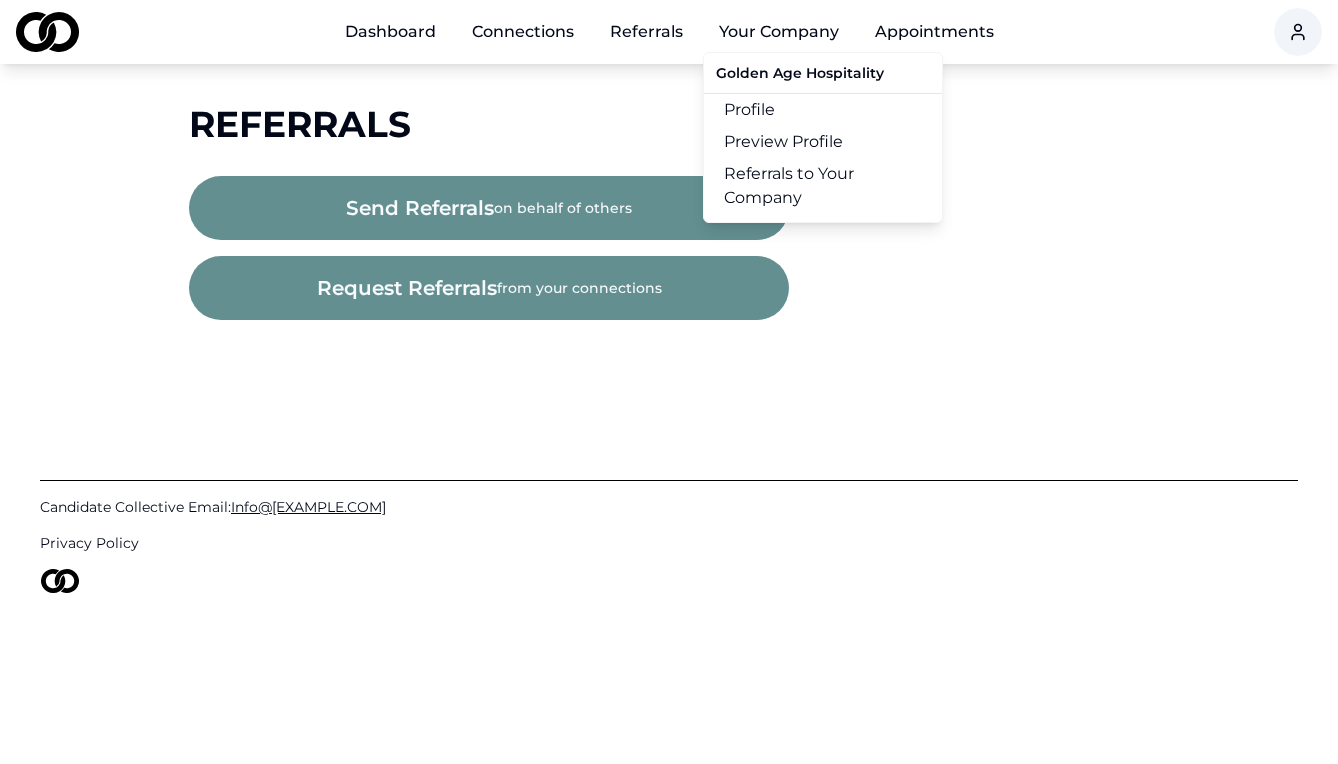 click on "Referrals to Your Company" at bounding box center (823, 186) 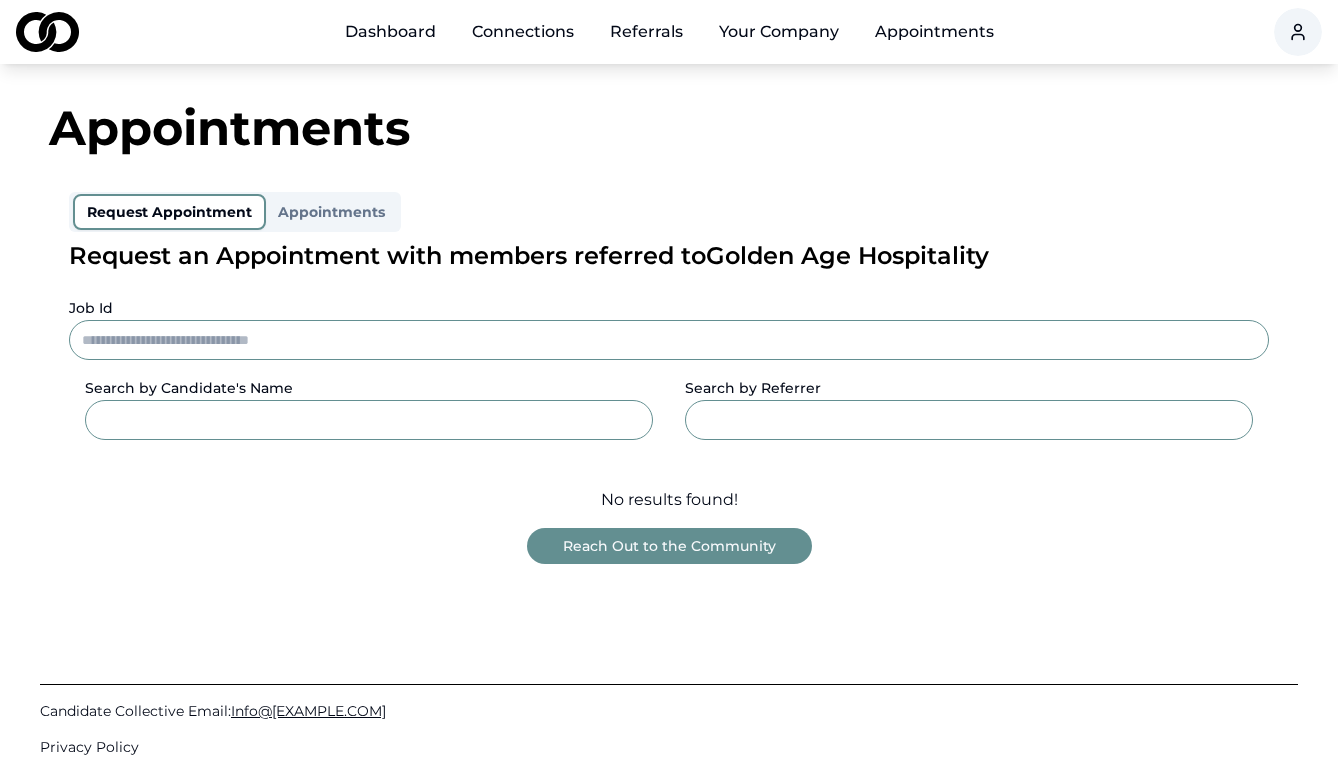 click on "Reach Out to the Community" at bounding box center [669, 546] 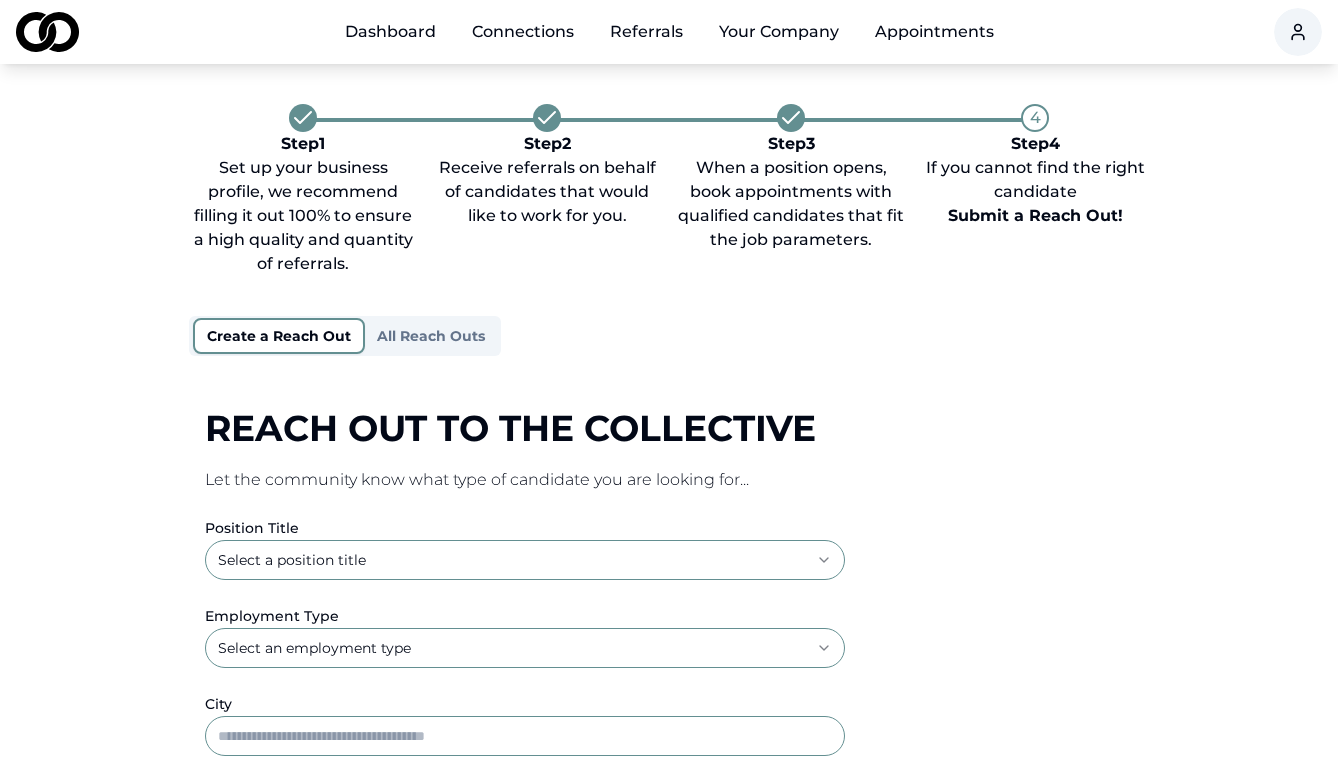 click on "Connections" at bounding box center [523, 32] 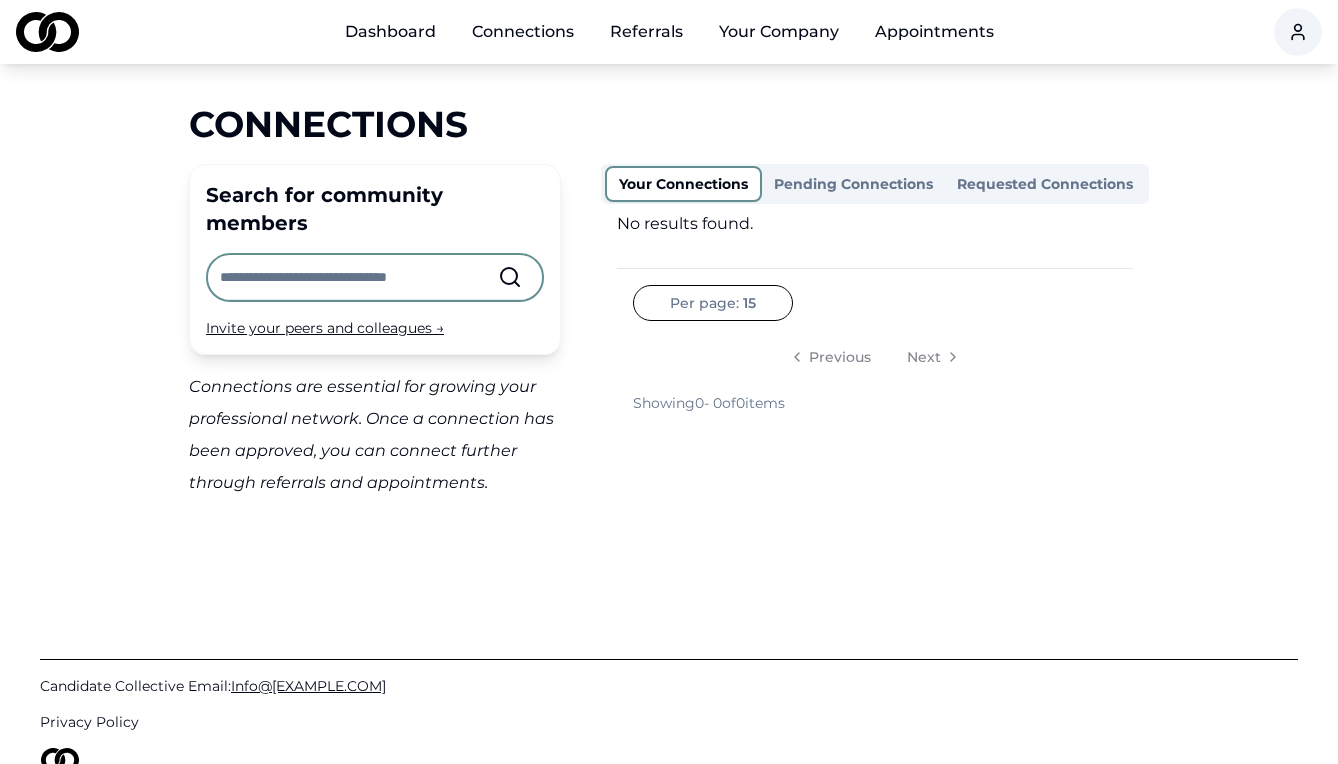 click on "Dashboard" at bounding box center [390, 32] 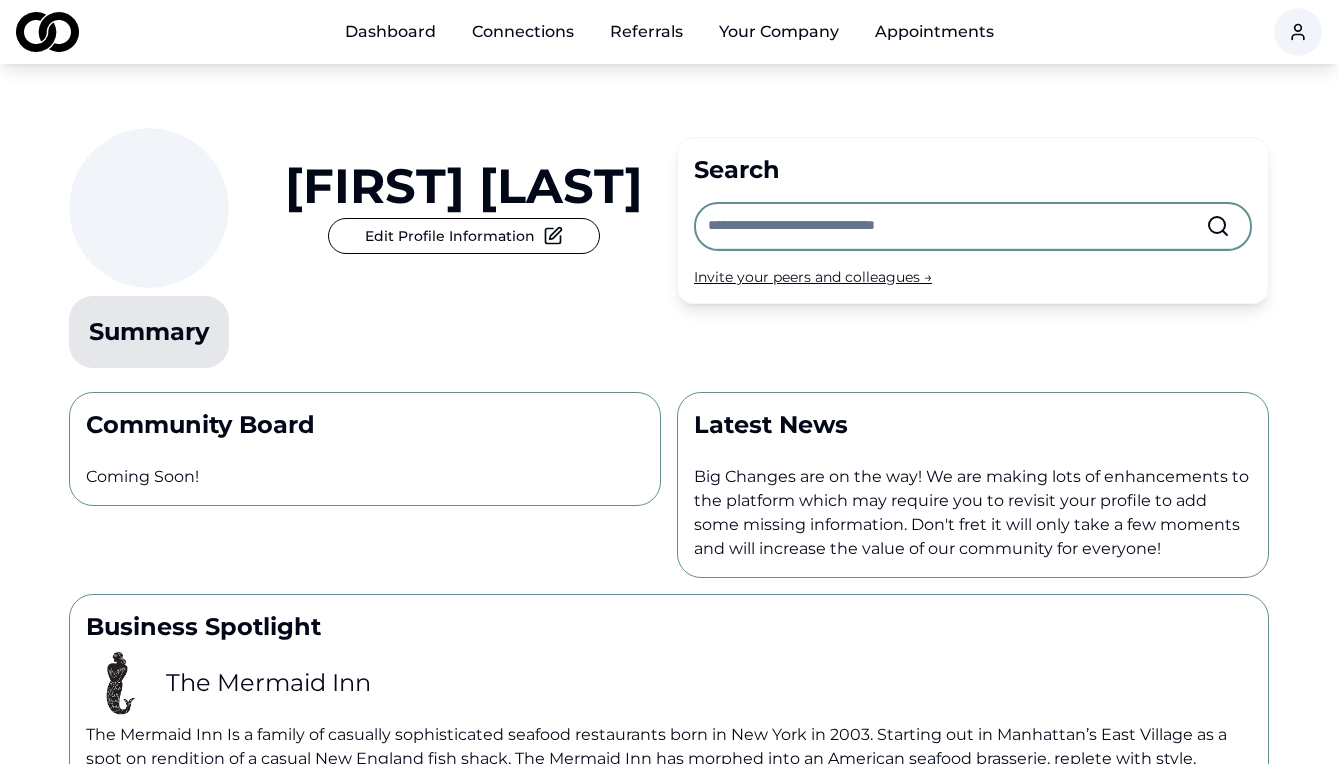 scroll, scrollTop: 0, scrollLeft: 0, axis: both 